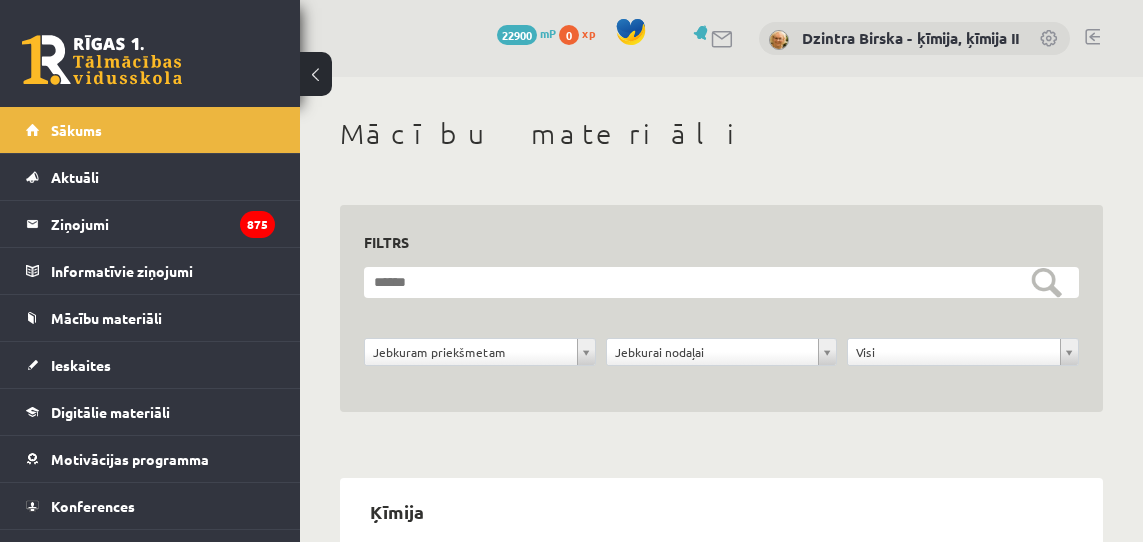 scroll, scrollTop: 0, scrollLeft: 0, axis: both 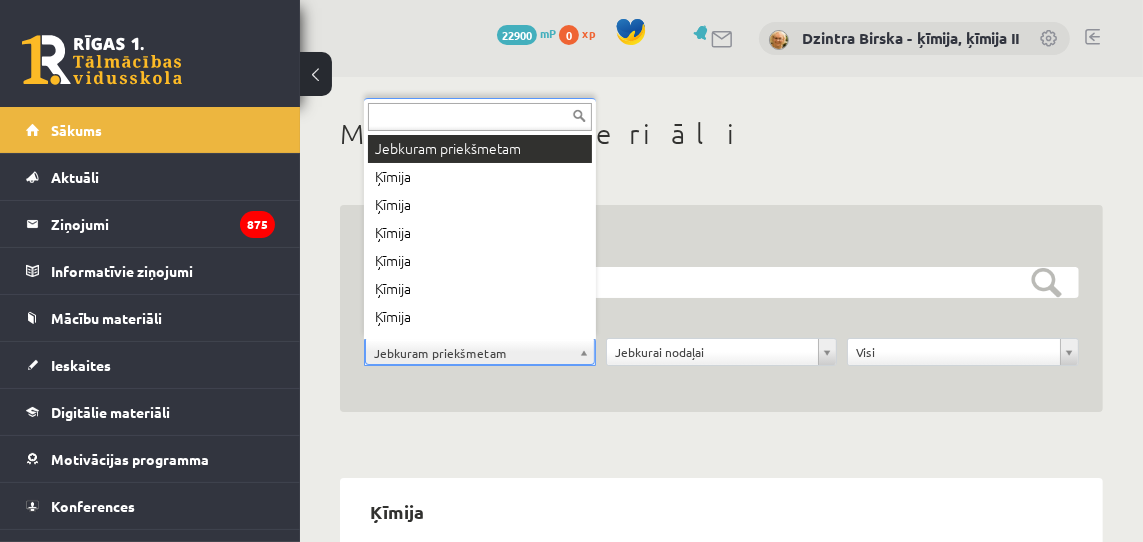 drag, startPoint x: 587, startPoint y: 350, endPoint x: 564, endPoint y: 374, distance: 33.24154 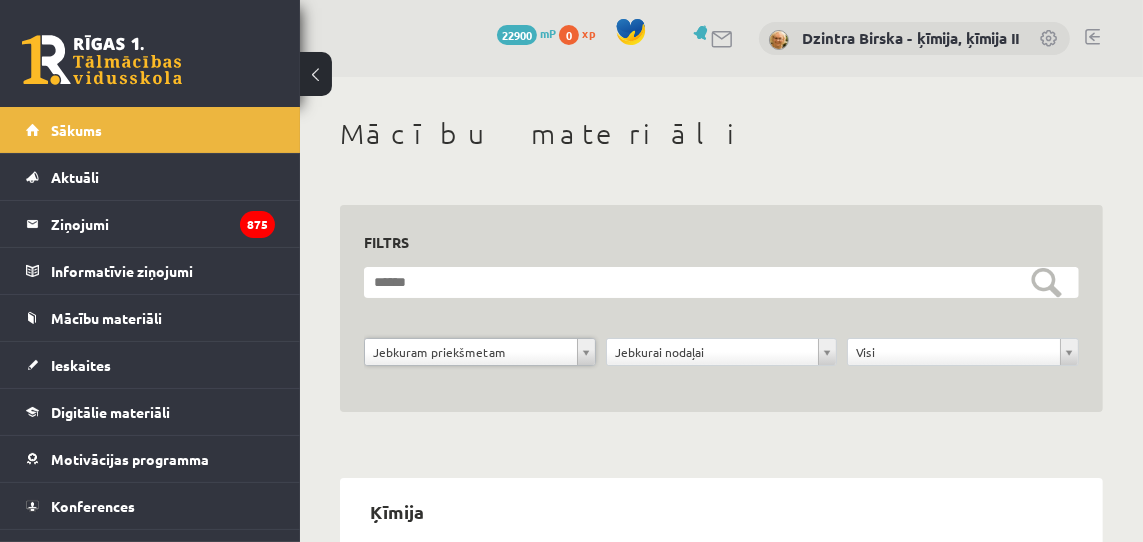 drag, startPoint x: 779, startPoint y: 227, endPoint x: 734, endPoint y: 253, distance: 51.971146 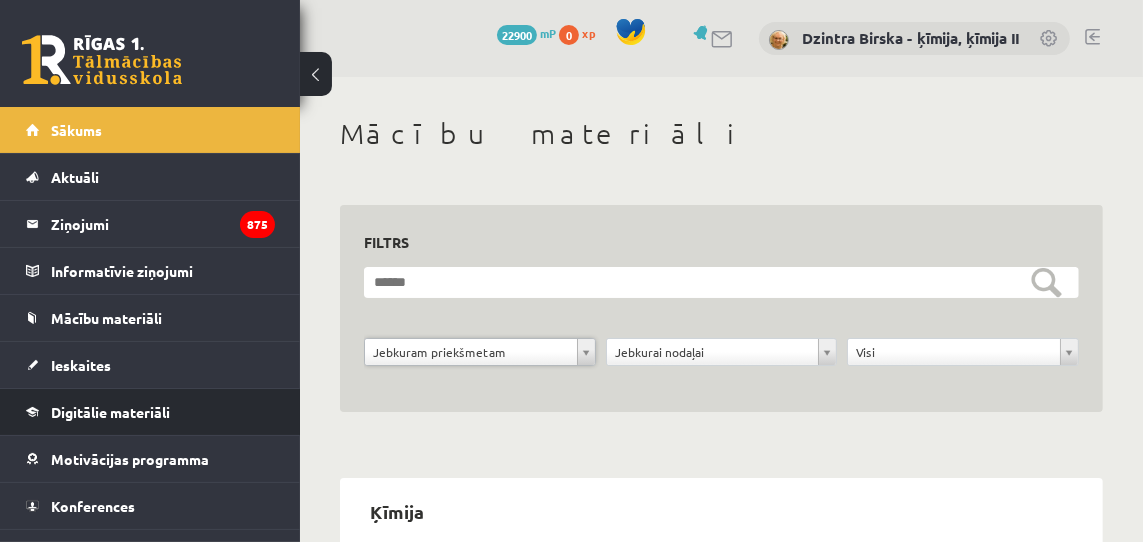 scroll, scrollTop: 81, scrollLeft: 0, axis: vertical 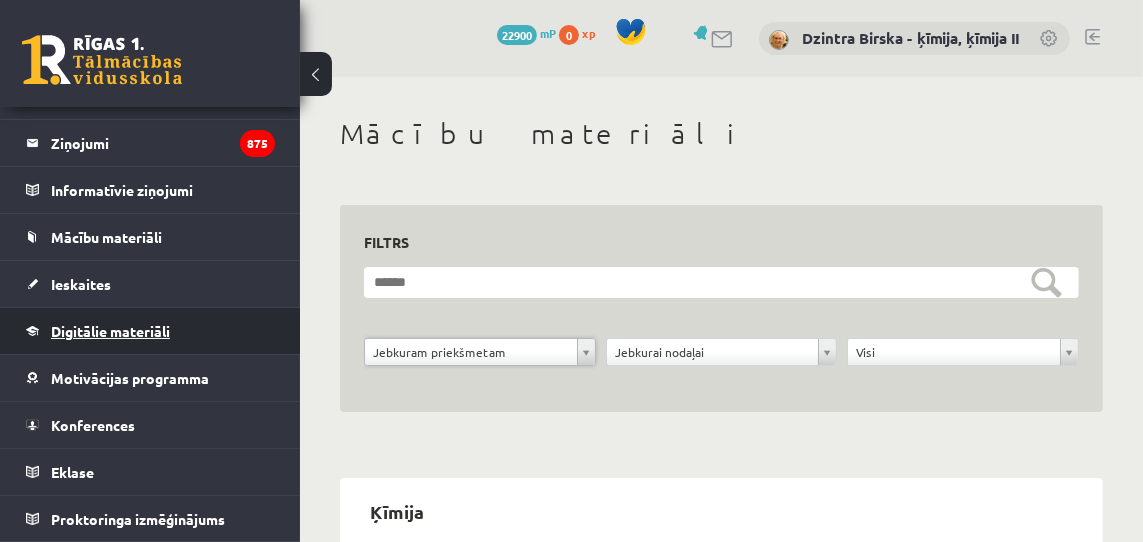 click on "Digitālie materiāli" at bounding box center (110, 331) 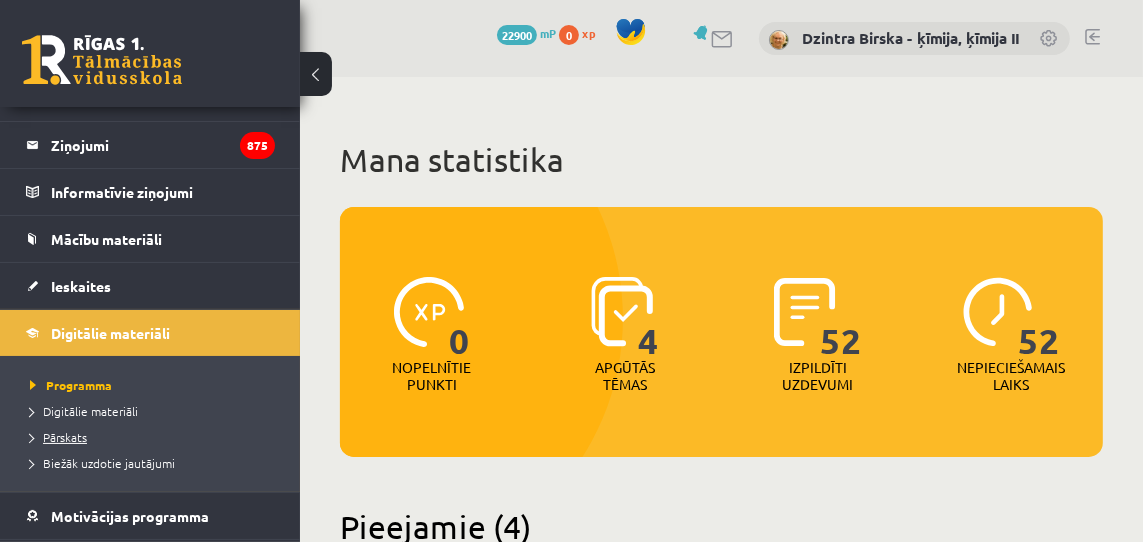scroll, scrollTop: 81, scrollLeft: 0, axis: vertical 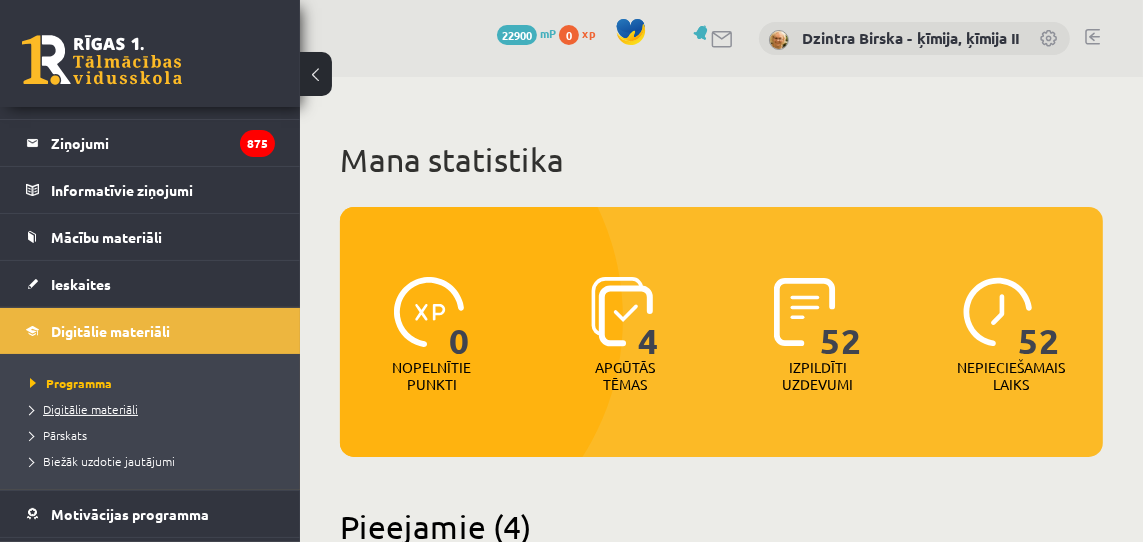 click on "Digitālie materiāli" at bounding box center (84, 409) 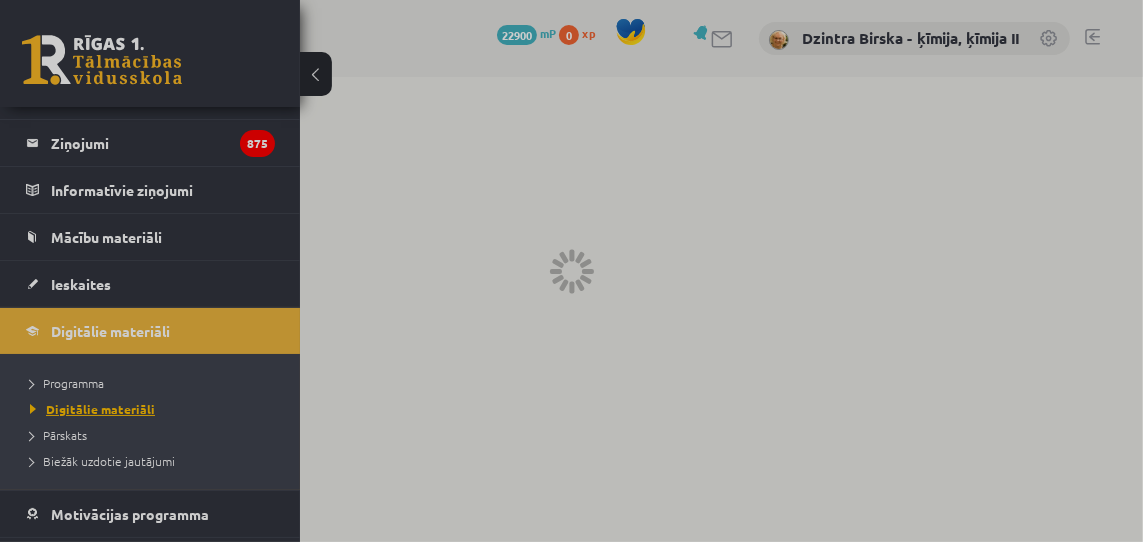 scroll, scrollTop: 80, scrollLeft: 0, axis: vertical 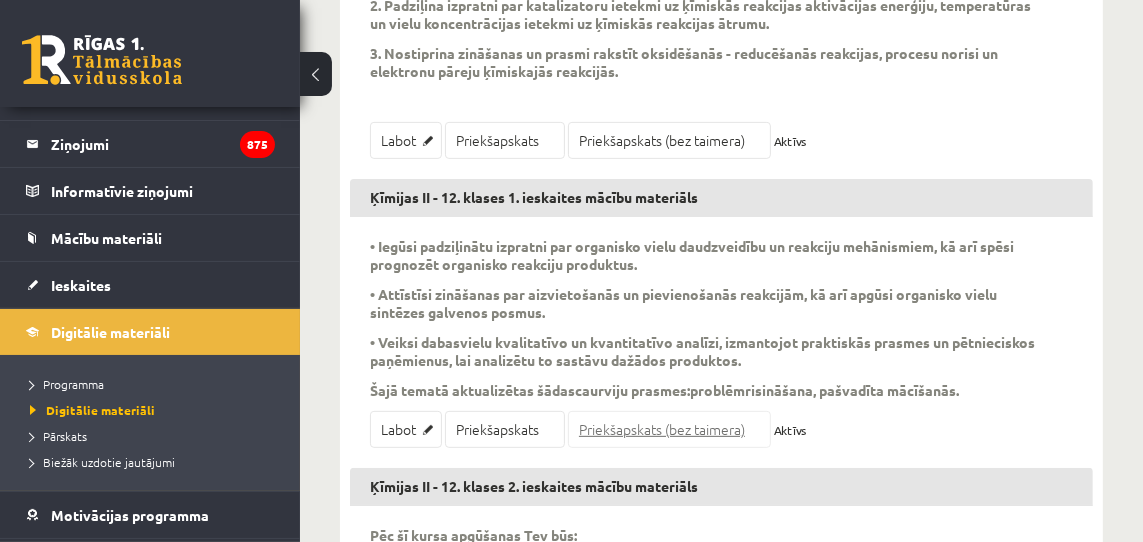 click on "Priekšapskats (bez taimera)" at bounding box center [669, 429] 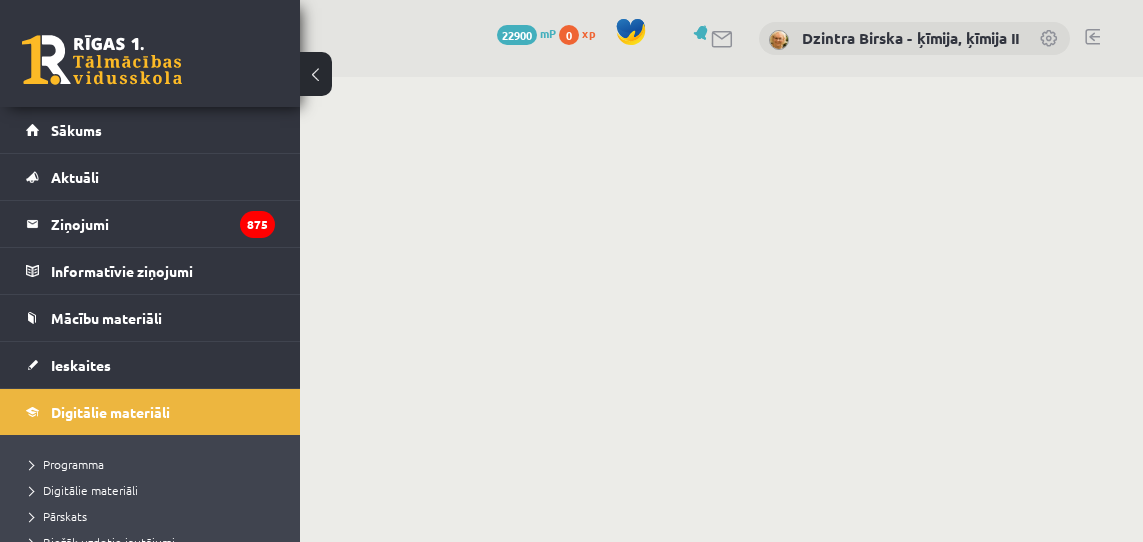 scroll, scrollTop: 0, scrollLeft: 0, axis: both 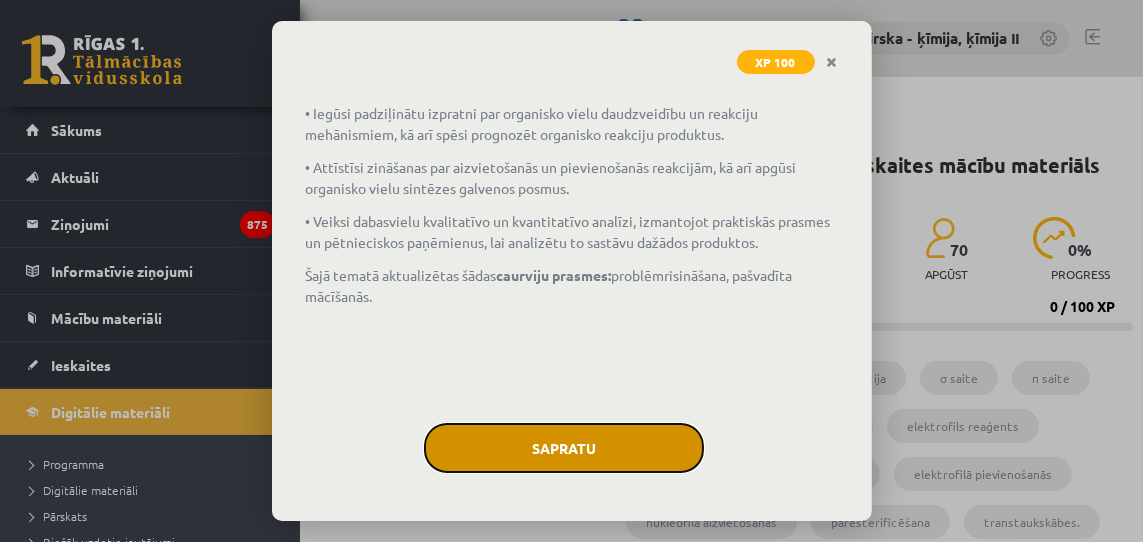 click on "Sapratu" 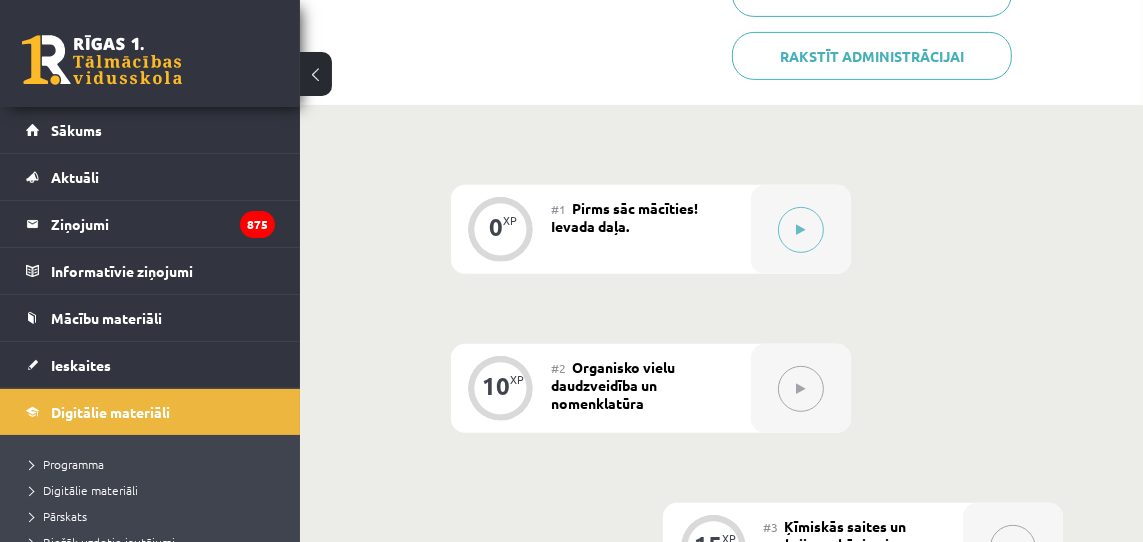 scroll, scrollTop: 592, scrollLeft: 0, axis: vertical 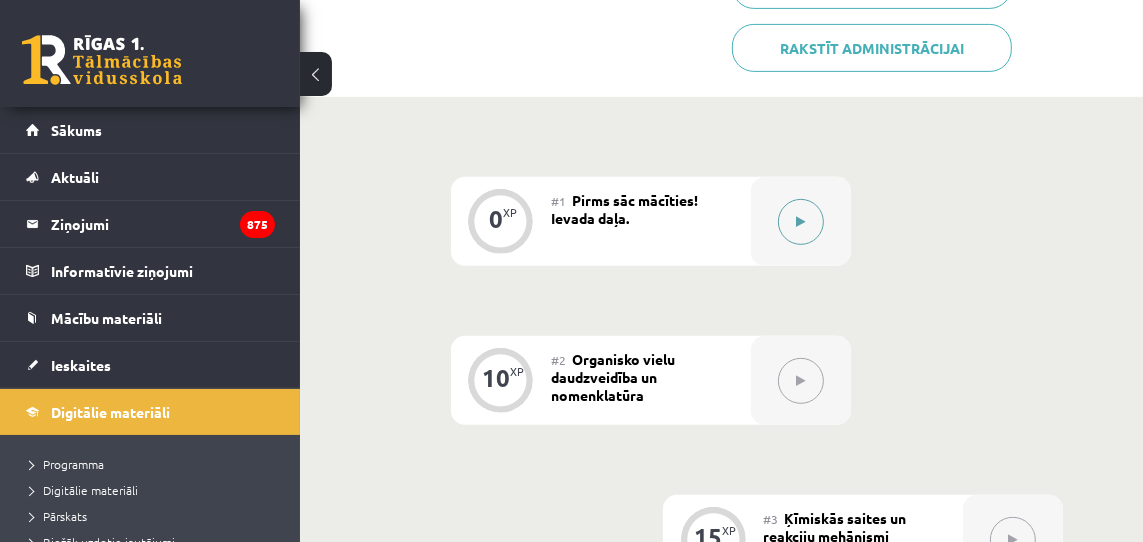 click 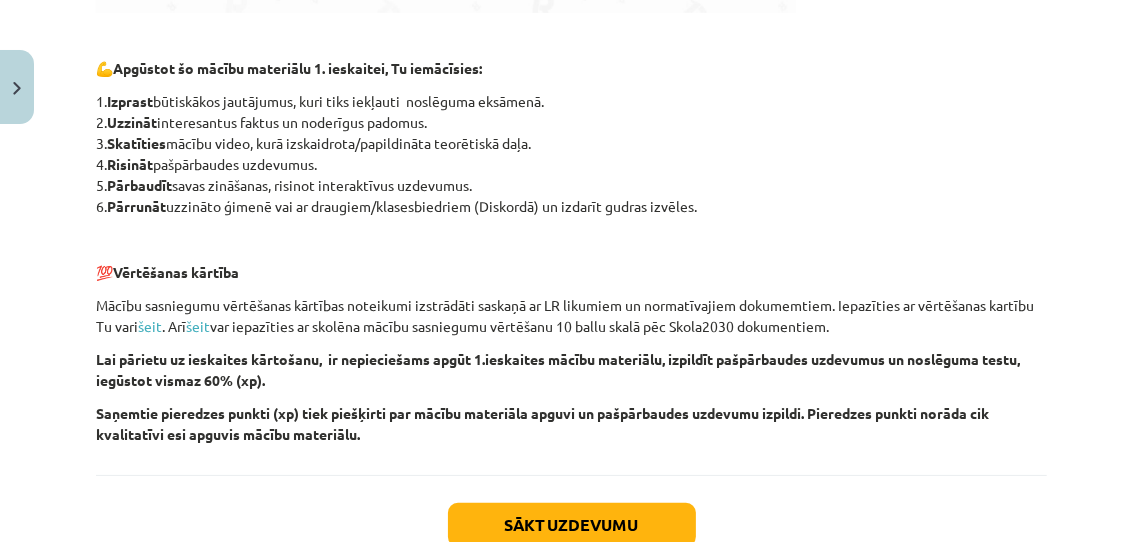 scroll, scrollTop: 1106, scrollLeft: 0, axis: vertical 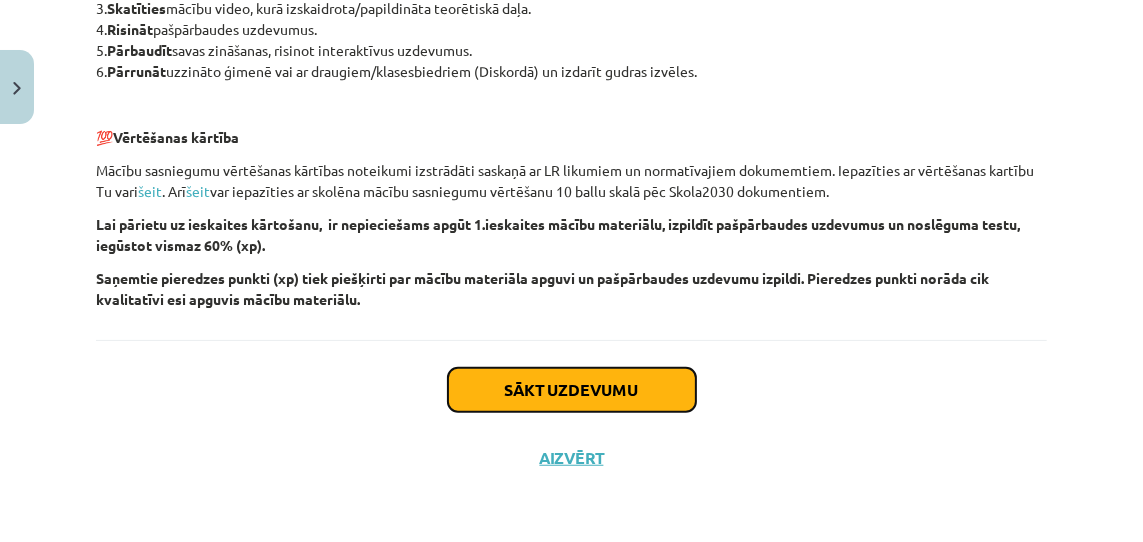 click on "Sākt uzdevumu" 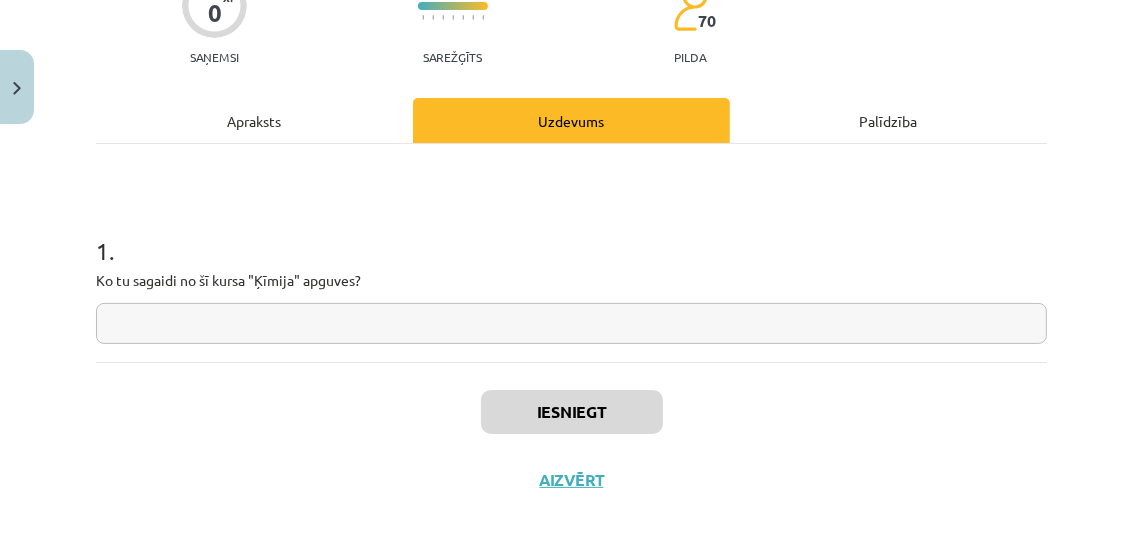 scroll, scrollTop: 196, scrollLeft: 0, axis: vertical 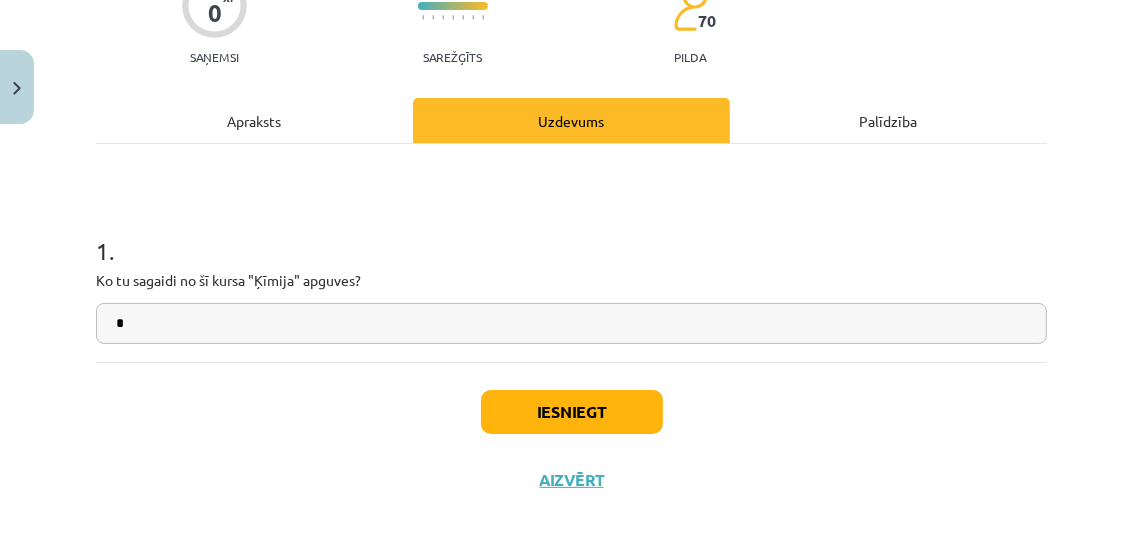 type on "*" 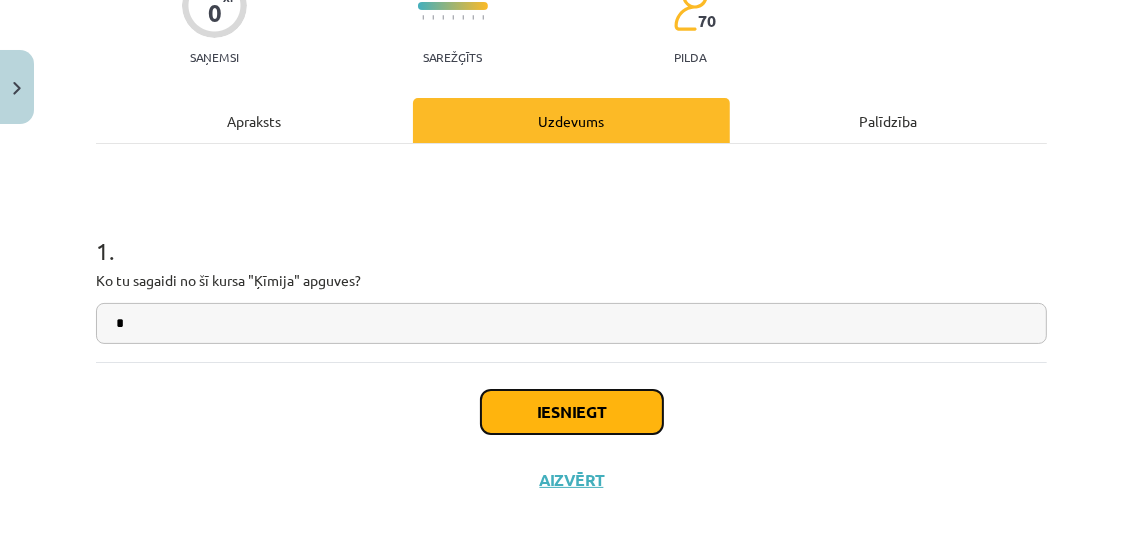 click on "Iesniegt" 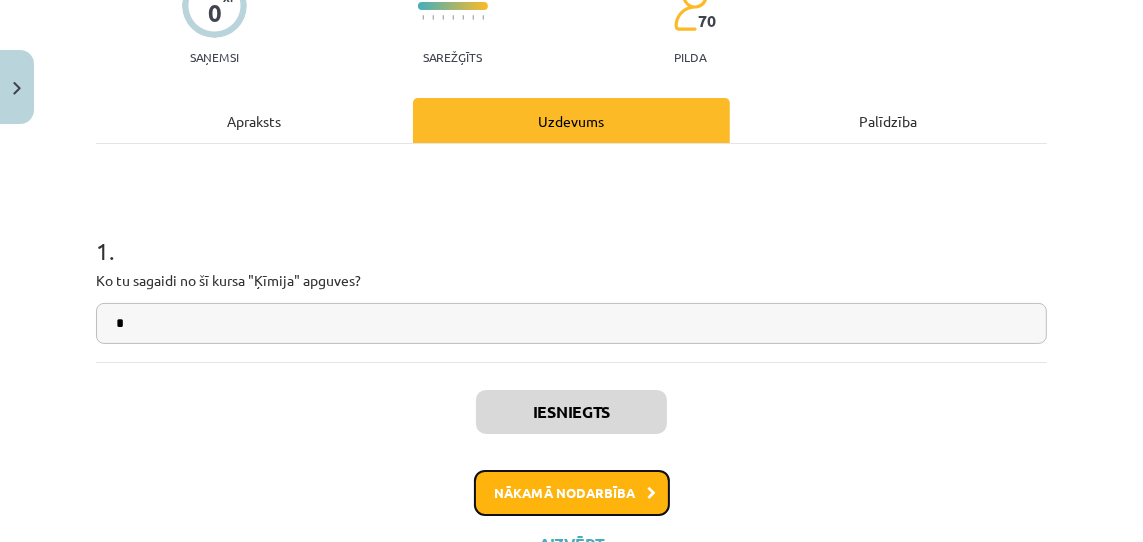 click on "Nākamā nodarbība" 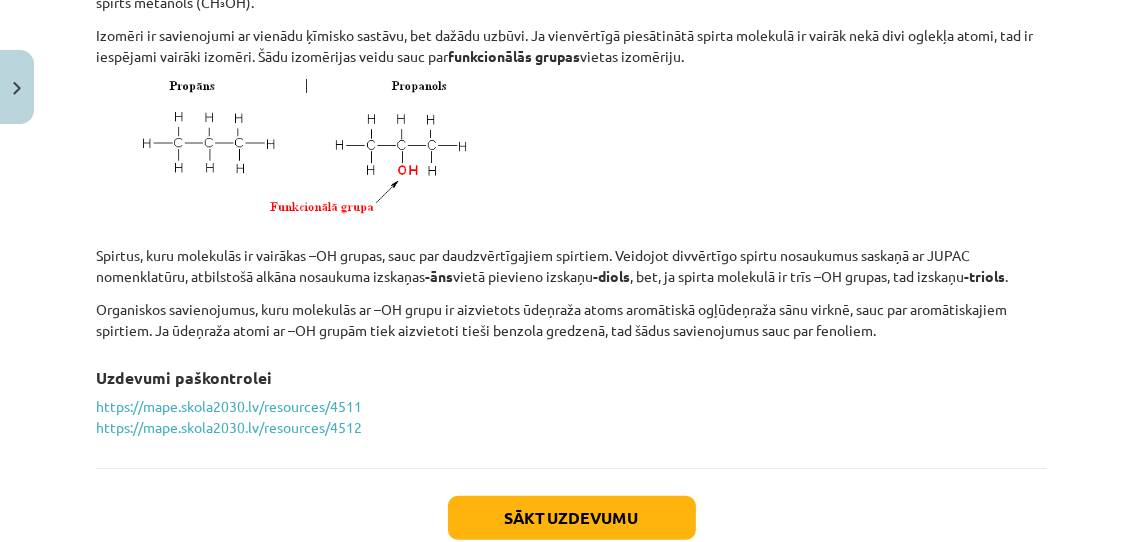 scroll, scrollTop: 6128, scrollLeft: 0, axis: vertical 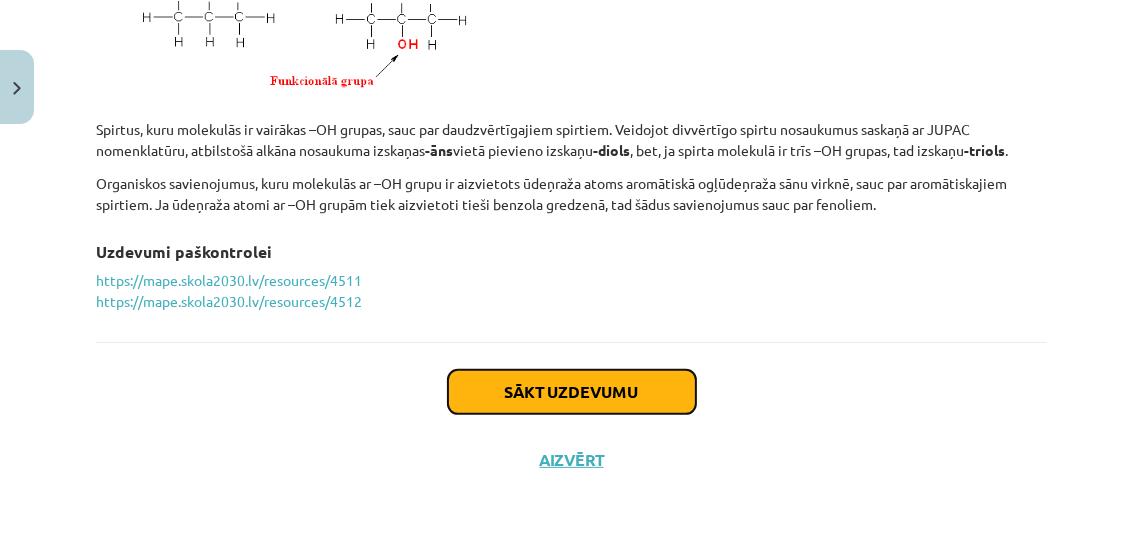 click on "Sākt uzdevumu" 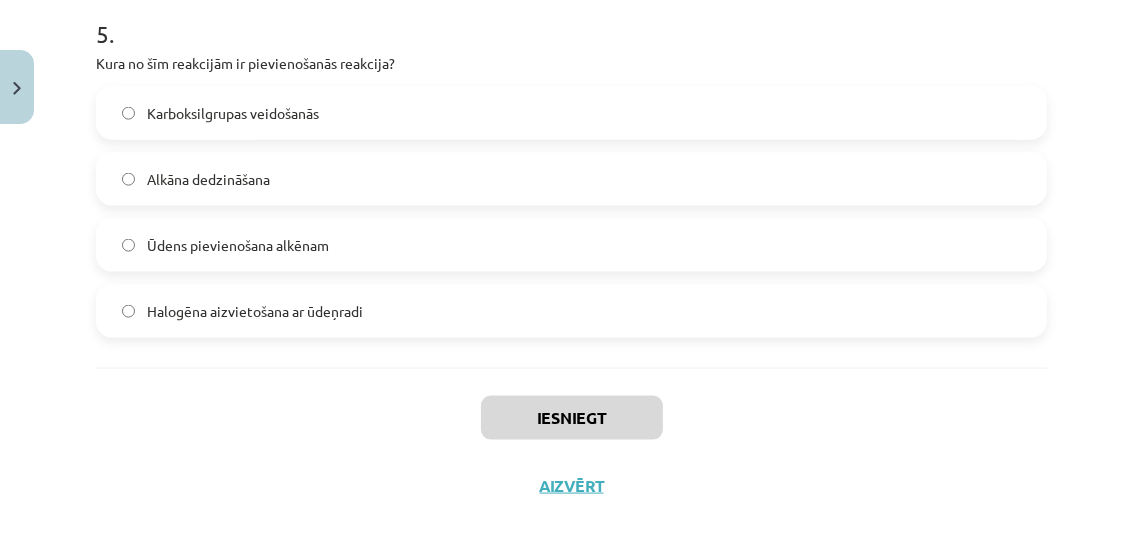 scroll, scrollTop: 1977, scrollLeft: 0, axis: vertical 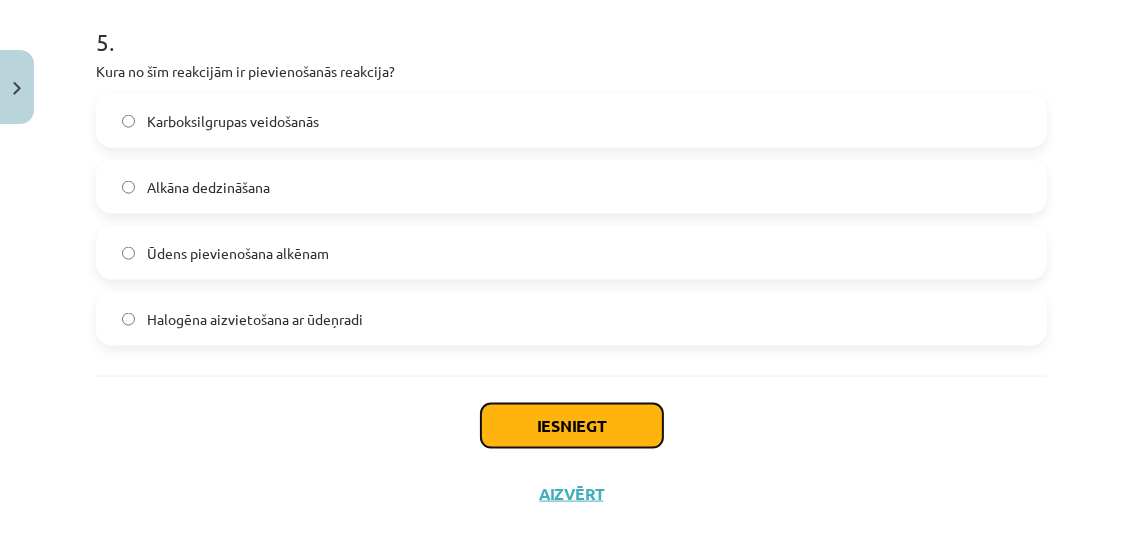 click on "Iesniegt" 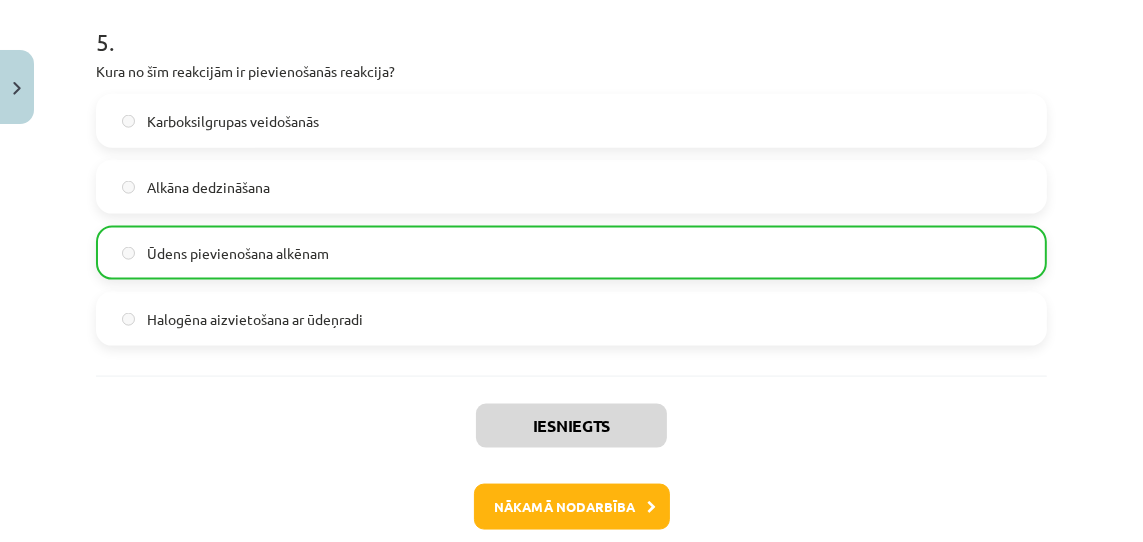 scroll, scrollTop: 2076, scrollLeft: 0, axis: vertical 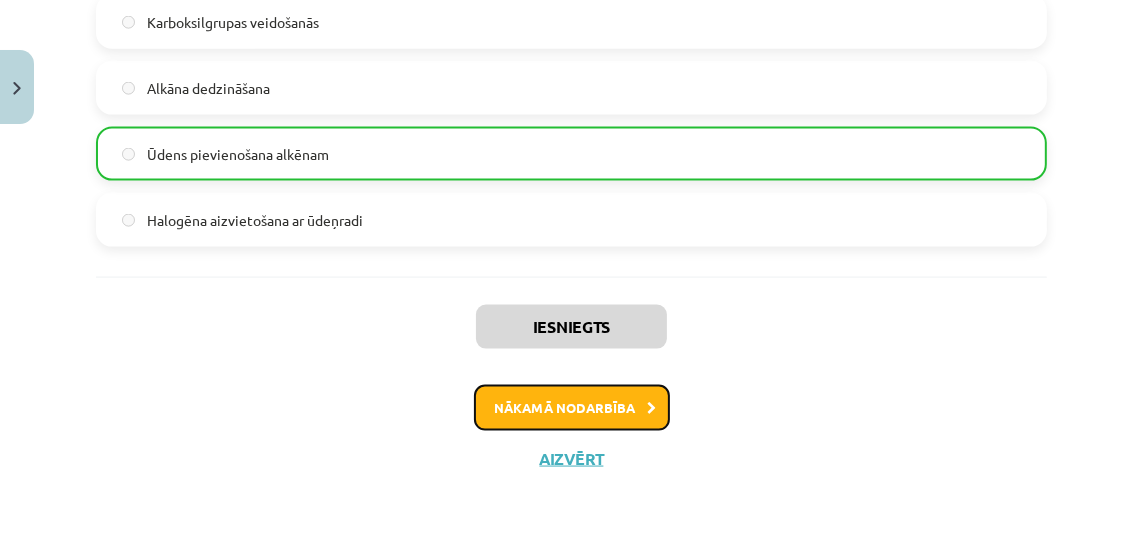 click on "Nākamā nodarbība" 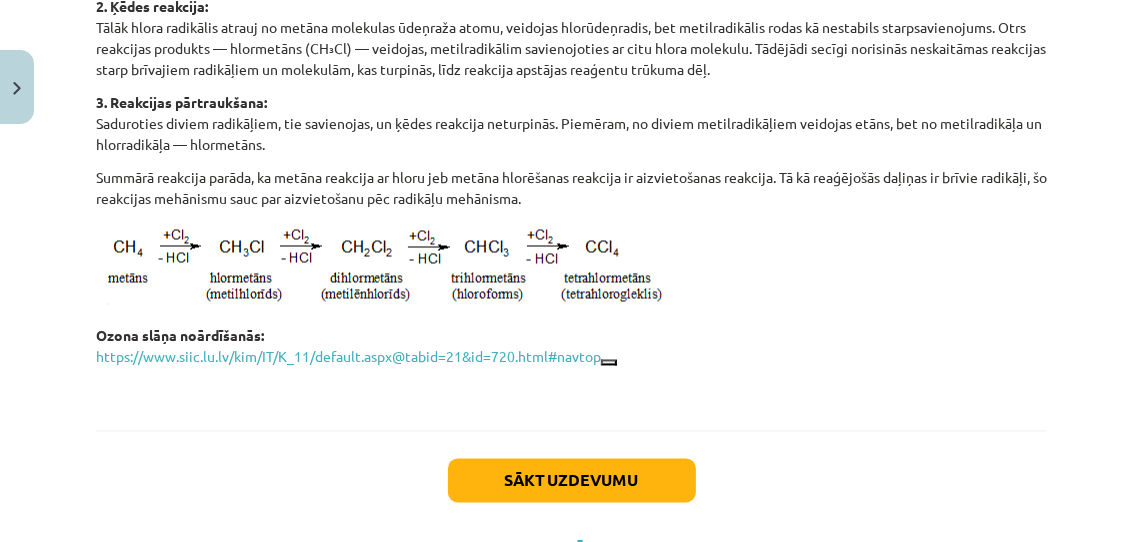scroll, scrollTop: 2980, scrollLeft: 0, axis: vertical 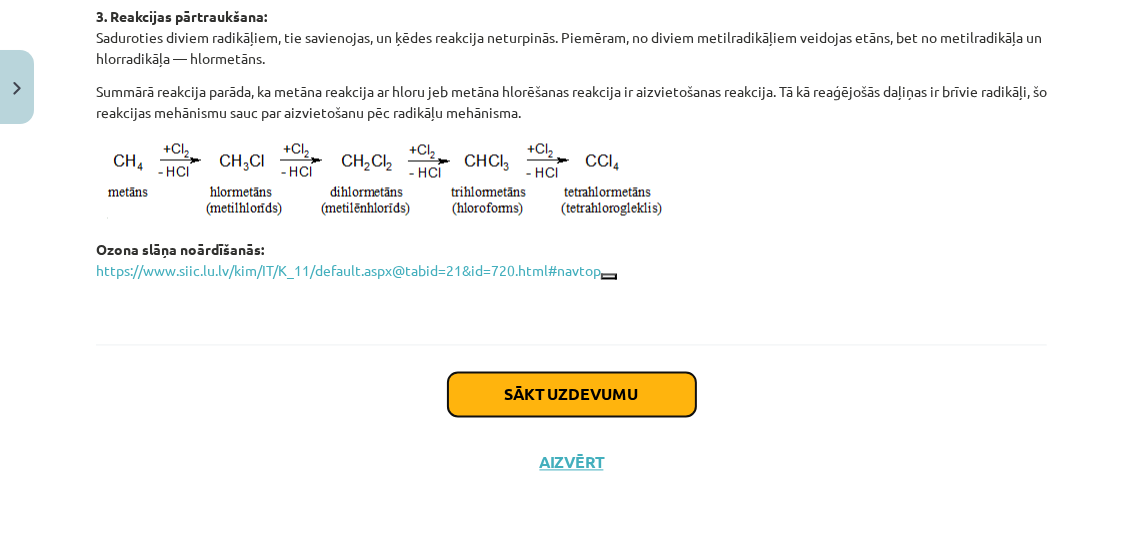 click on "Sākt uzdevumu" 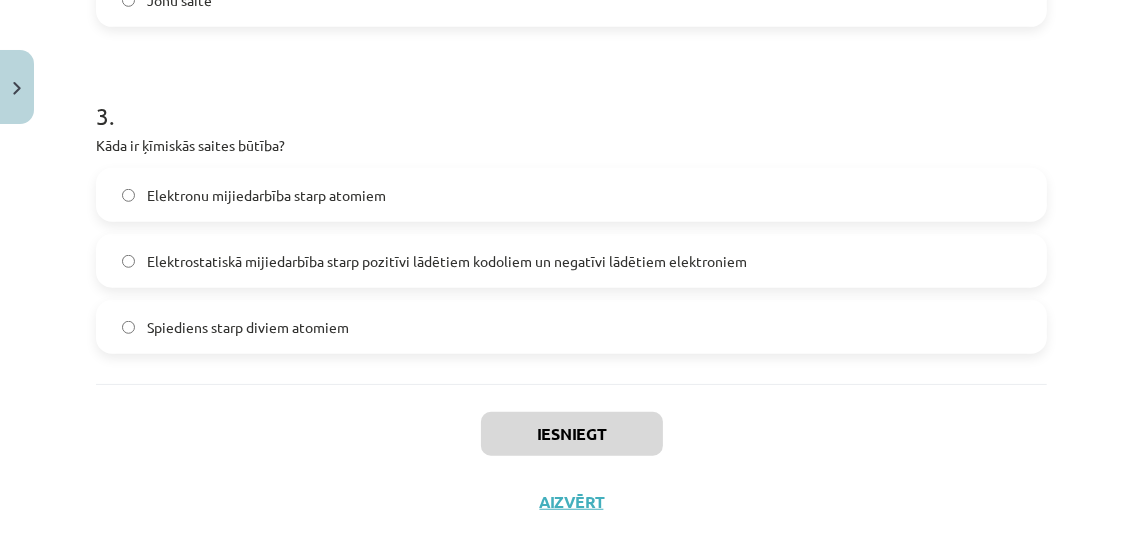 scroll, scrollTop: 1029, scrollLeft: 0, axis: vertical 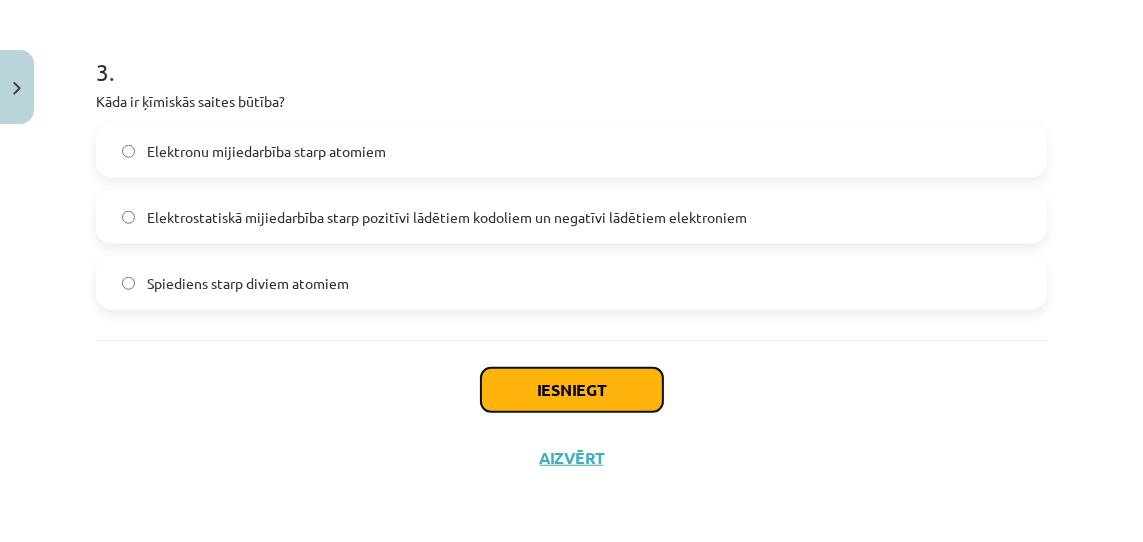 click on "Iesniegt" 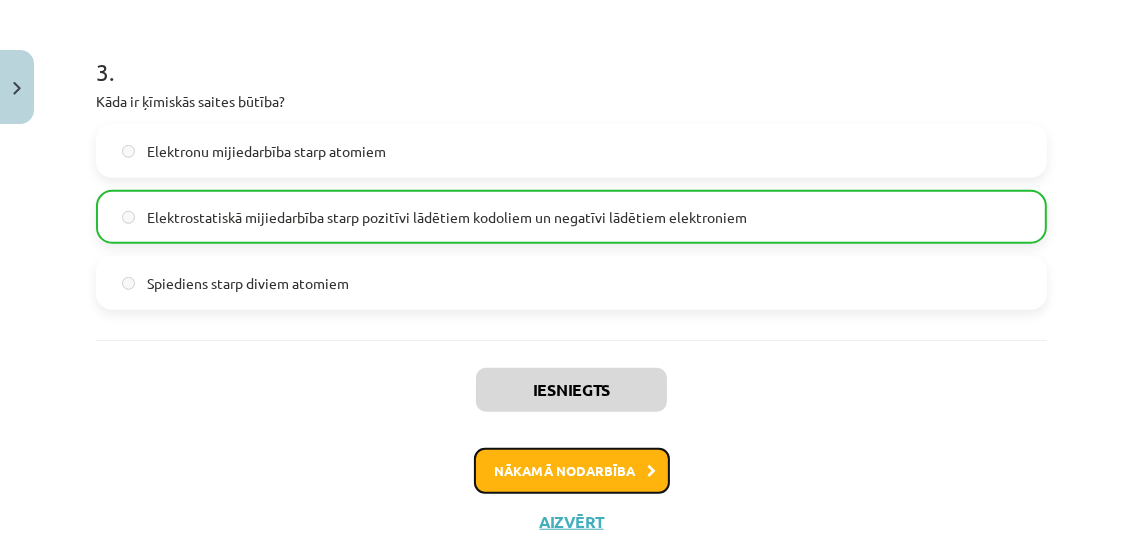 click on "Nākamā nodarbība" 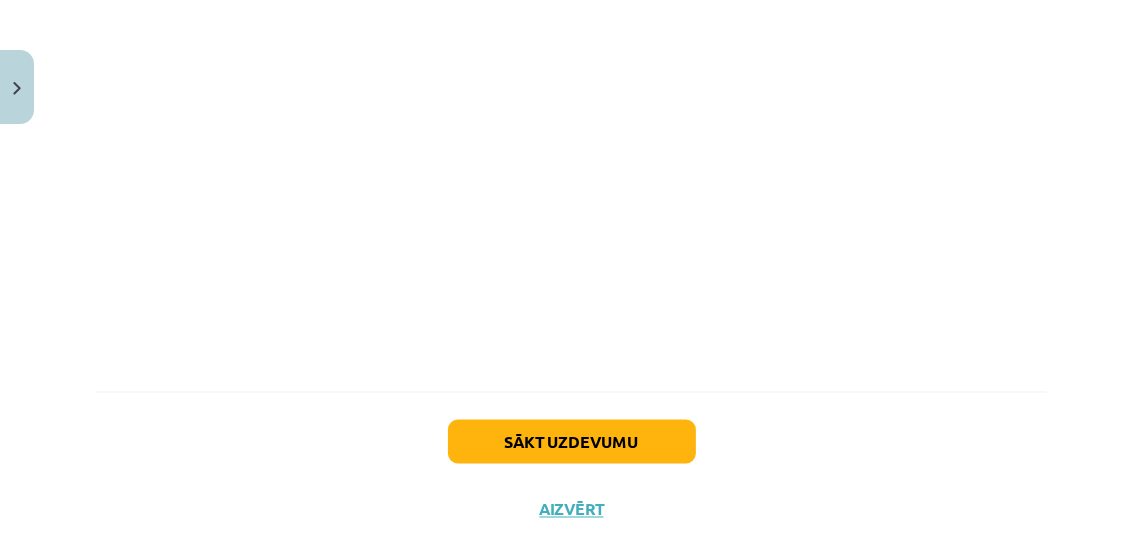 scroll, scrollTop: 2408, scrollLeft: 0, axis: vertical 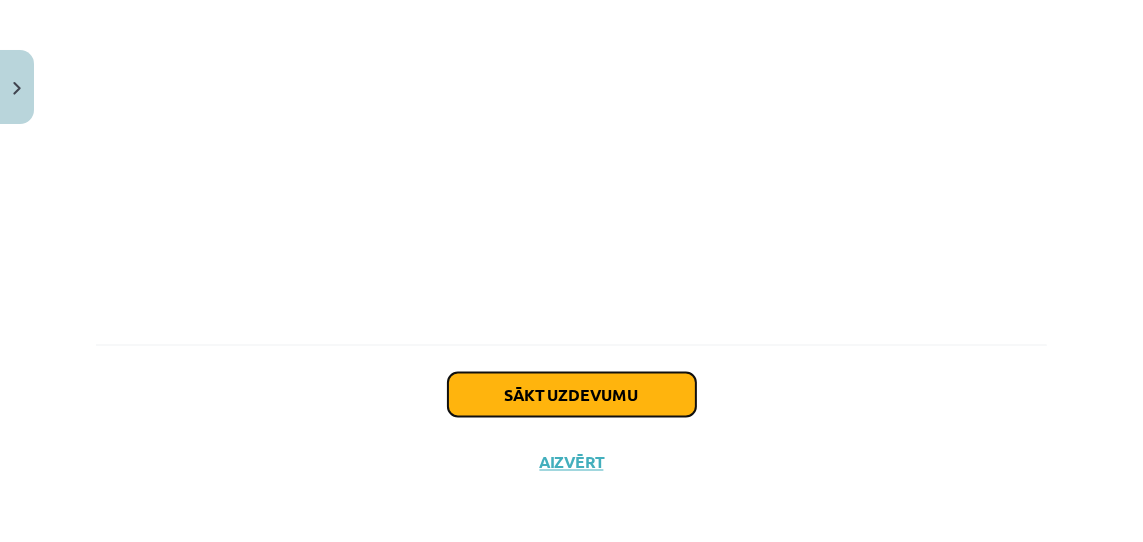 click on "Sākt uzdevumu" 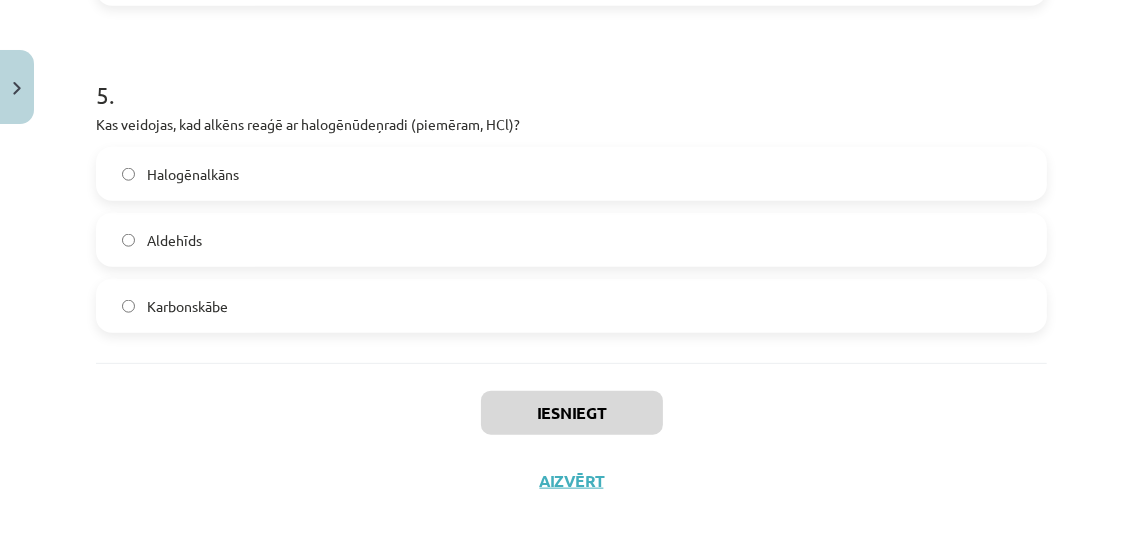 scroll, scrollTop: 1683, scrollLeft: 0, axis: vertical 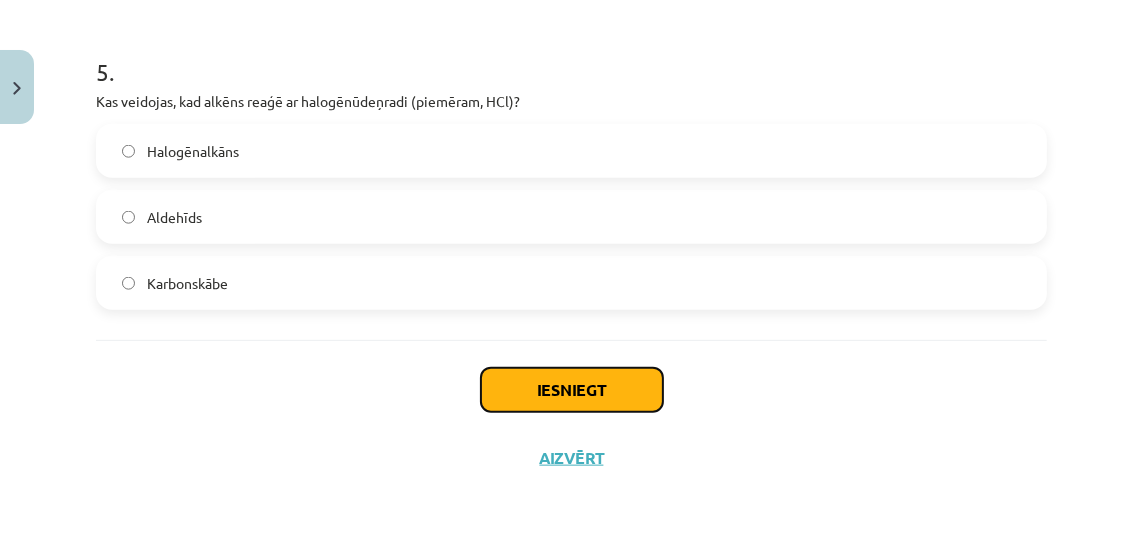 click on "Iesniegt" 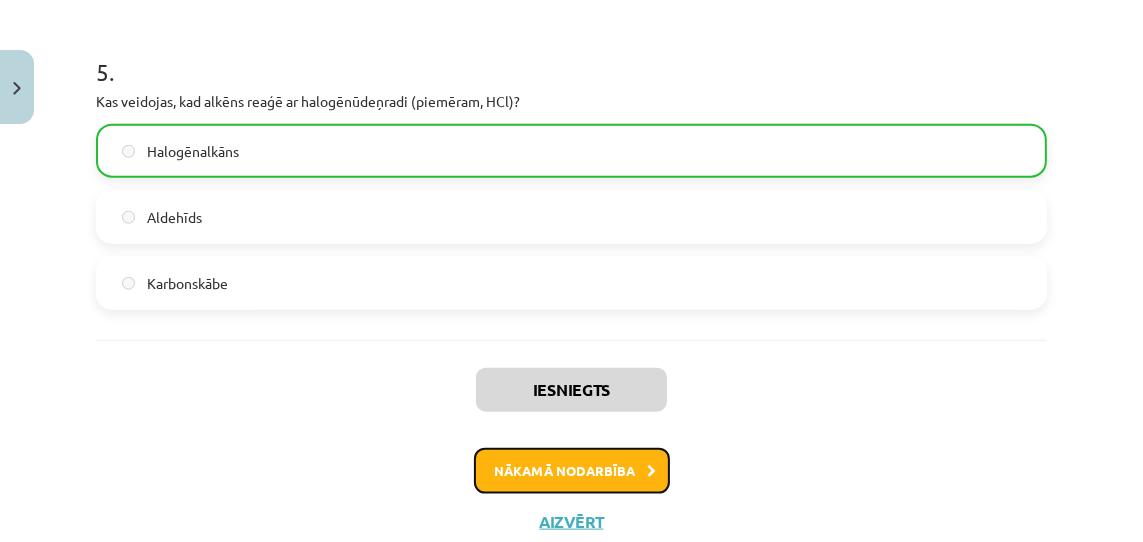 click on "Nākamā nodarbība" 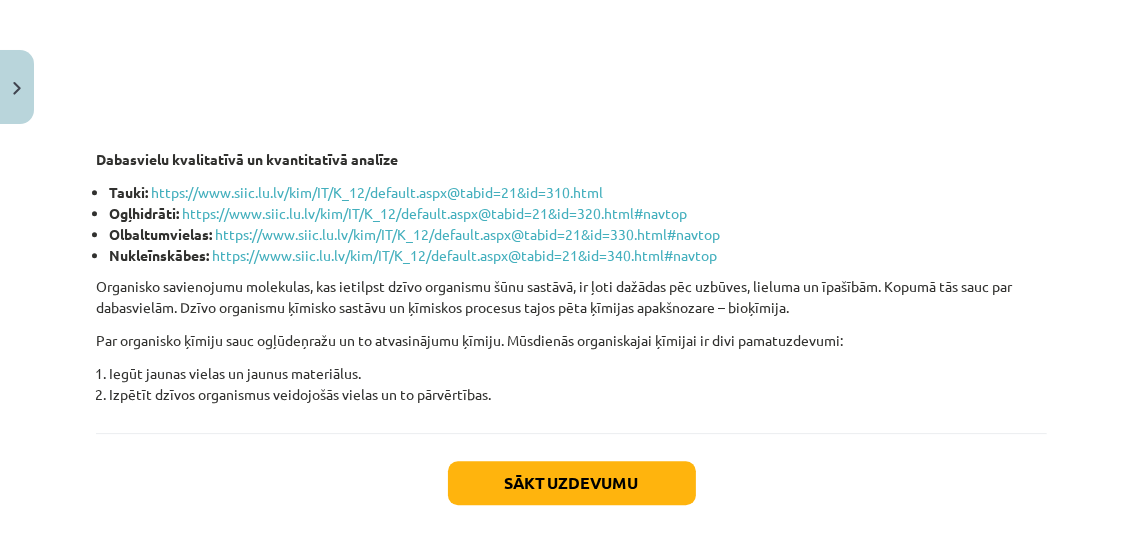 scroll, scrollTop: 3660, scrollLeft: 0, axis: vertical 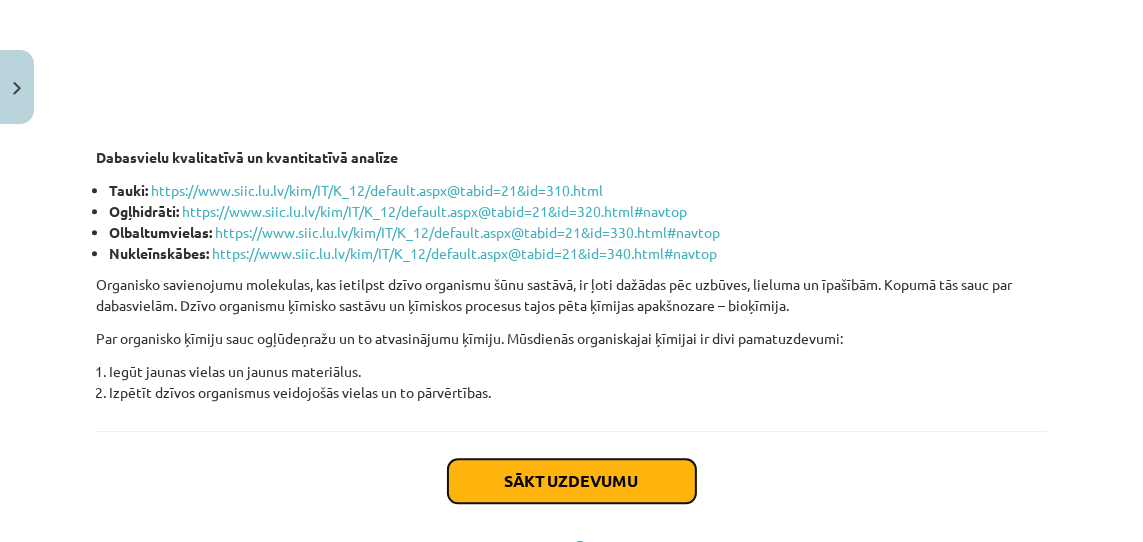 click on "Sākt uzdevumu" 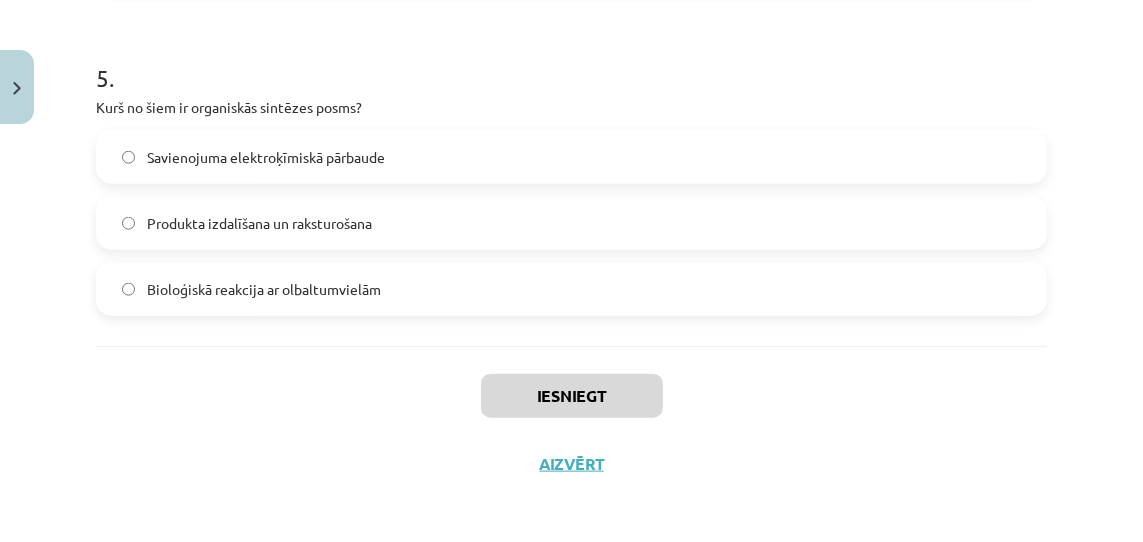 scroll, scrollTop: 1676, scrollLeft: 0, axis: vertical 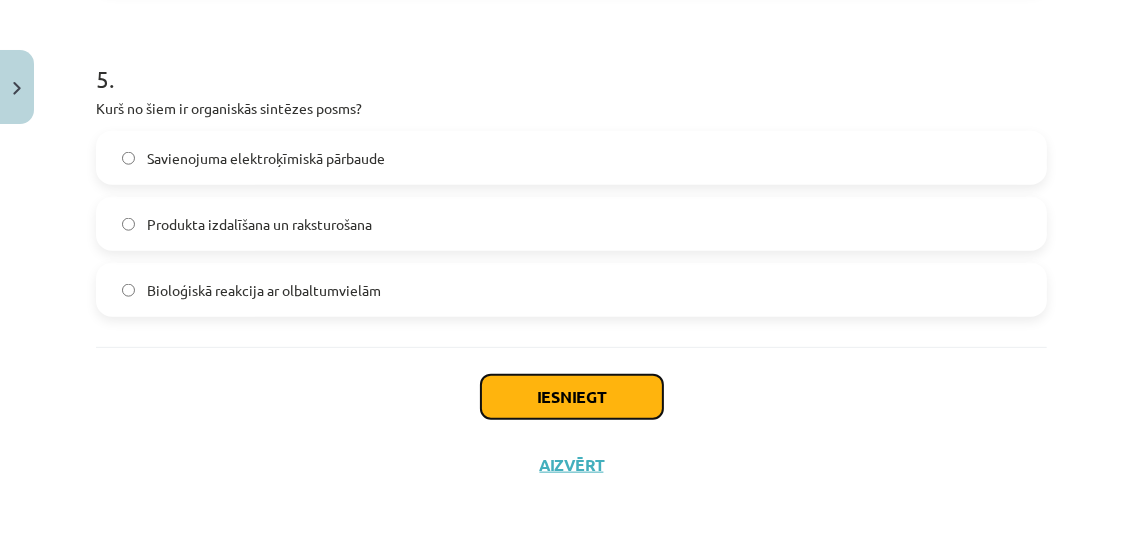 click on "Iesniegt" 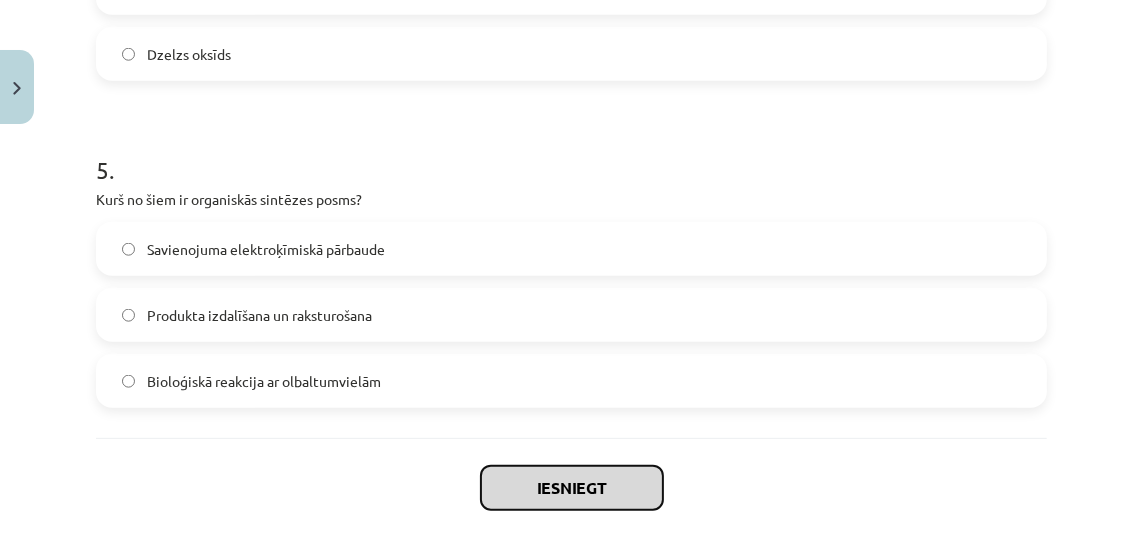 scroll, scrollTop: 1581, scrollLeft: 0, axis: vertical 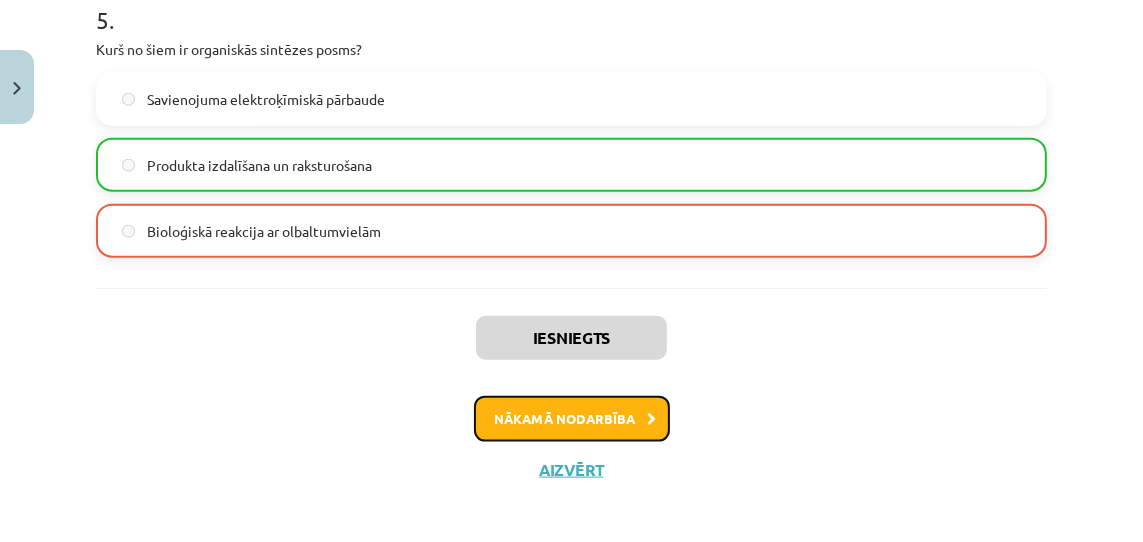 click on "Nākamā nodarbība" 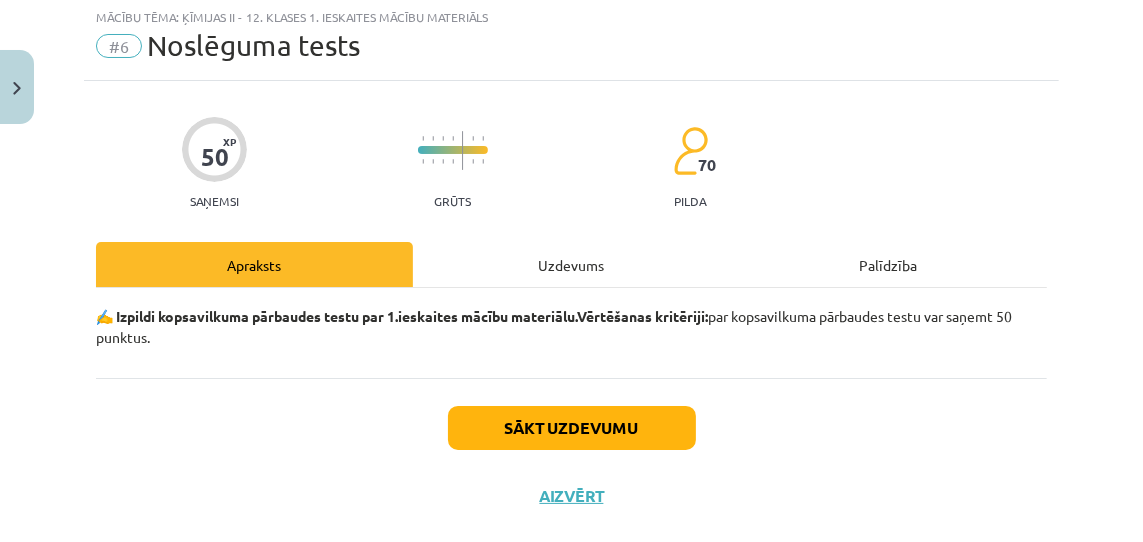 scroll, scrollTop: 50, scrollLeft: 0, axis: vertical 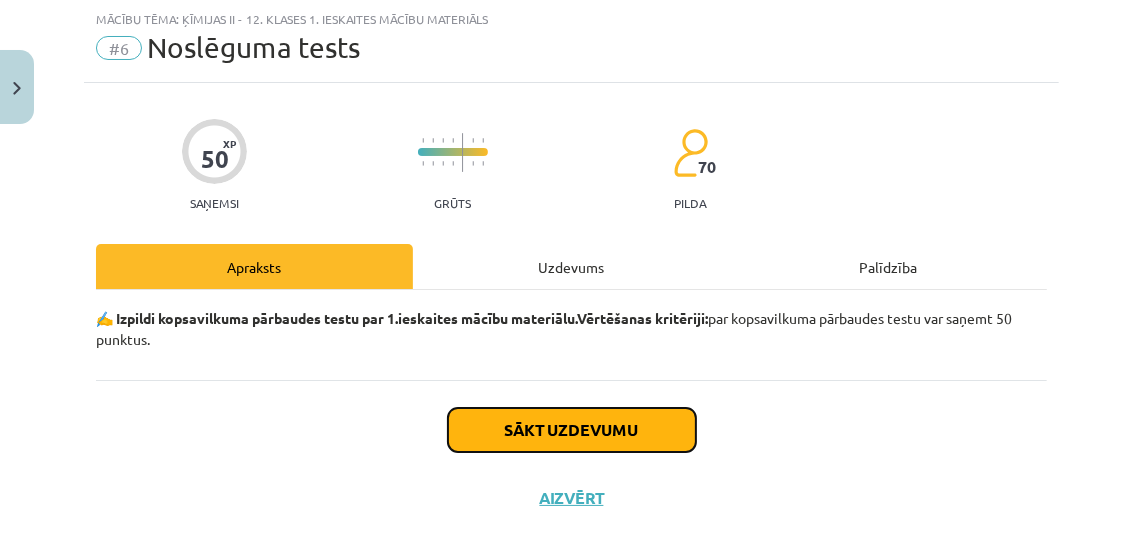 click on "Sākt uzdevumu" 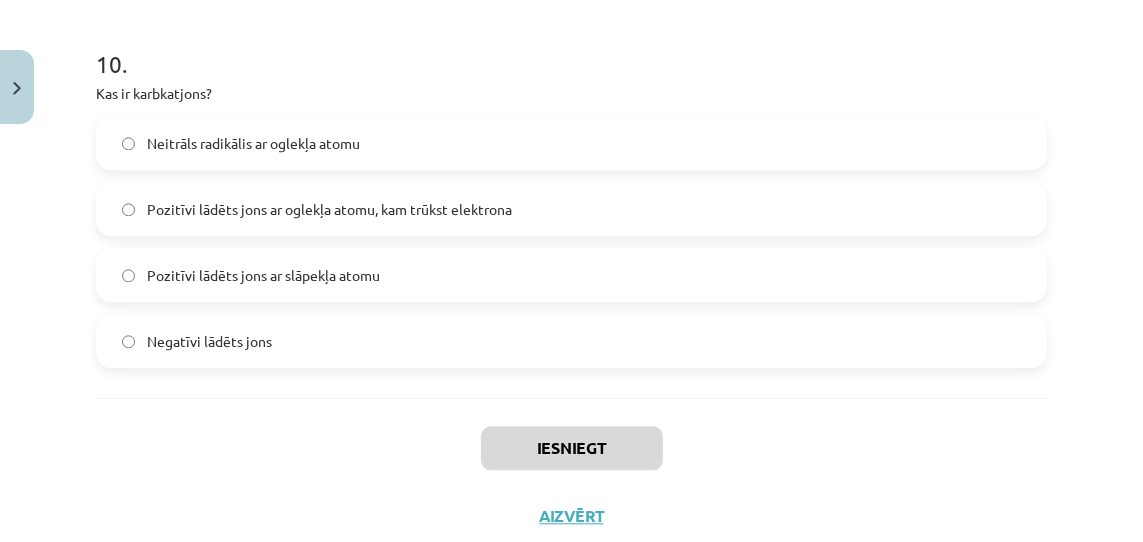 scroll, scrollTop: 3516, scrollLeft: 0, axis: vertical 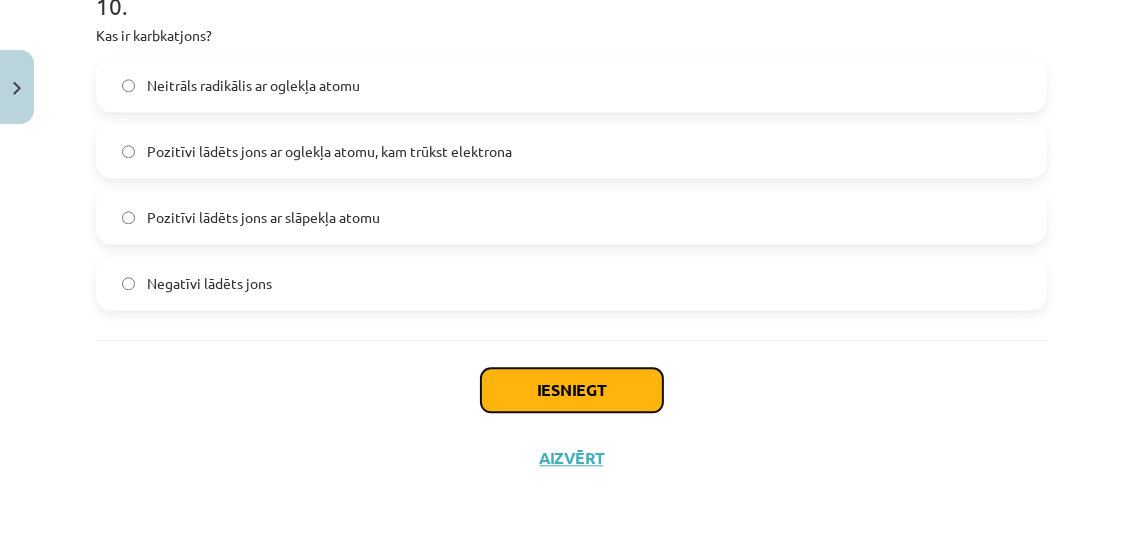click on "Iesniegt" 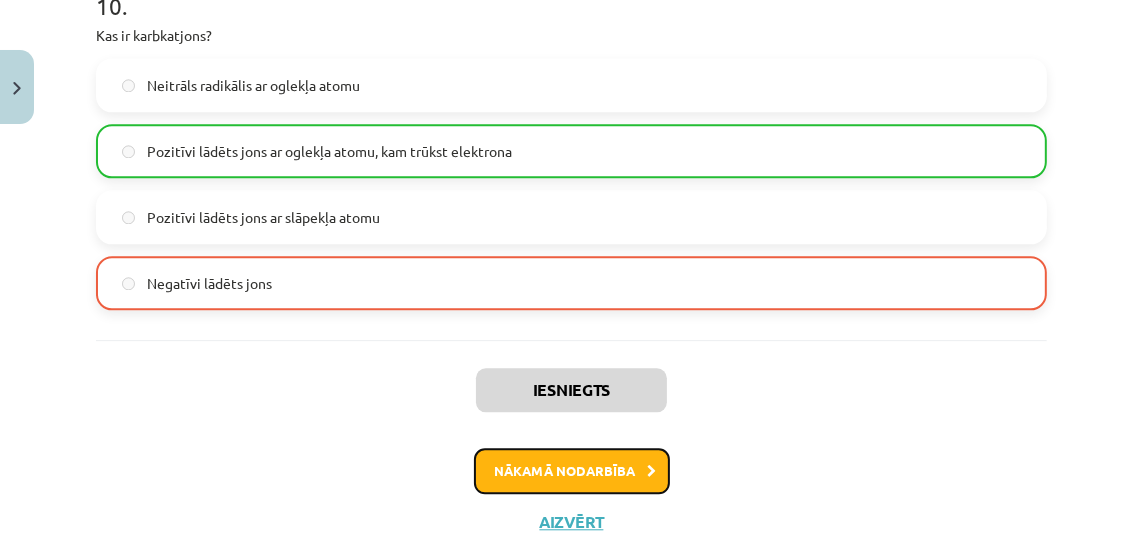 click on "Nākamā nodarbība" 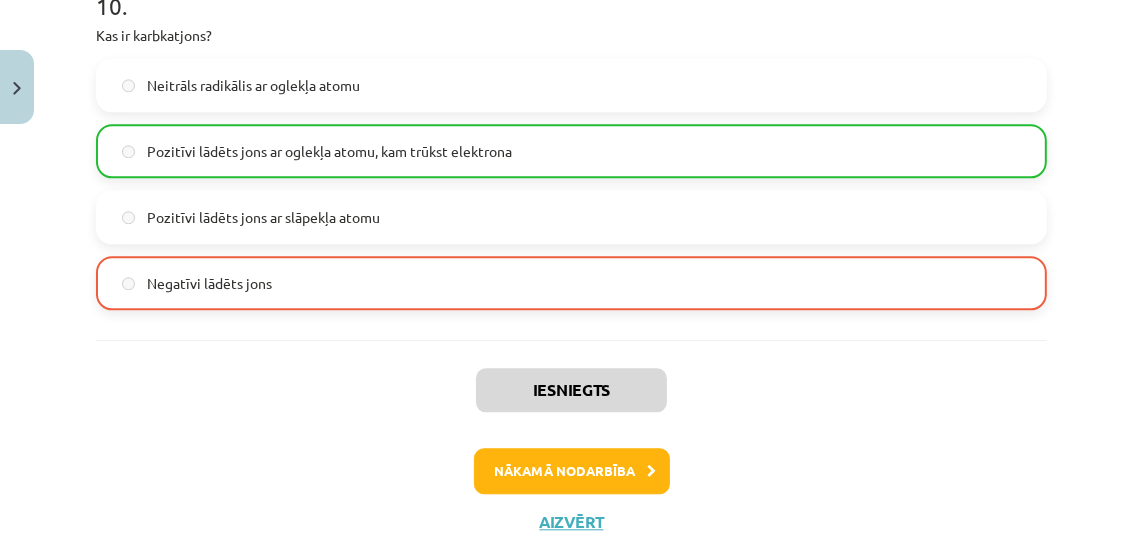 scroll, scrollTop: 50, scrollLeft: 0, axis: vertical 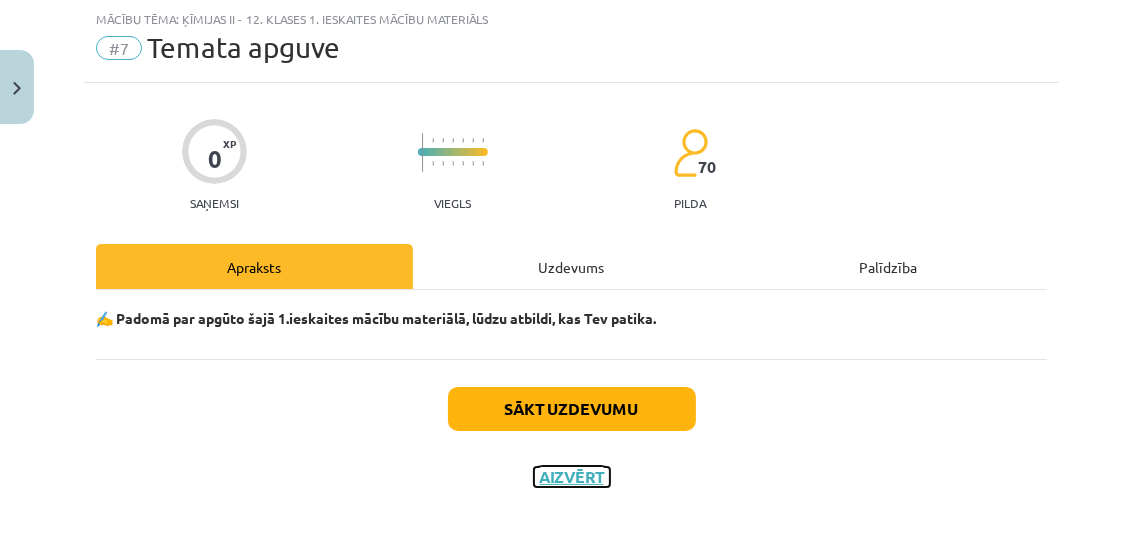 click on "Aizvērt" 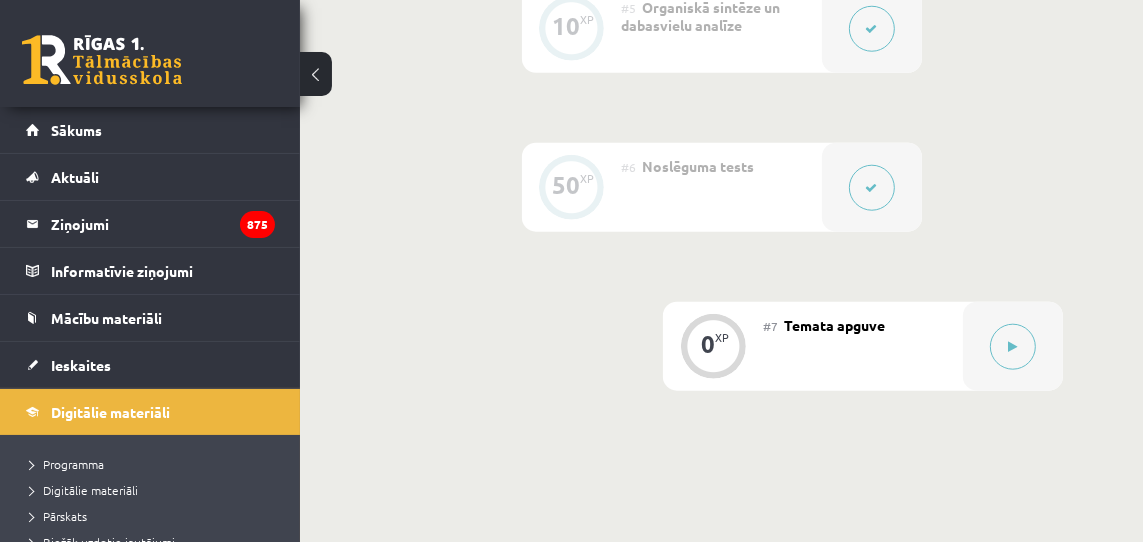 scroll, scrollTop: 1487, scrollLeft: 0, axis: vertical 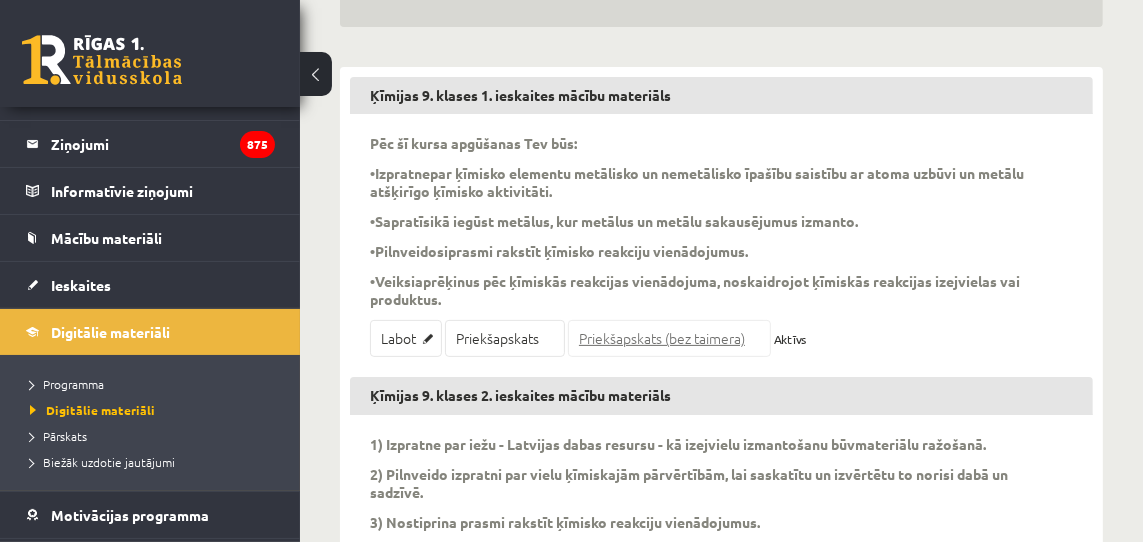click on "Priekšapskats (bez taimera)" at bounding box center [669, 338] 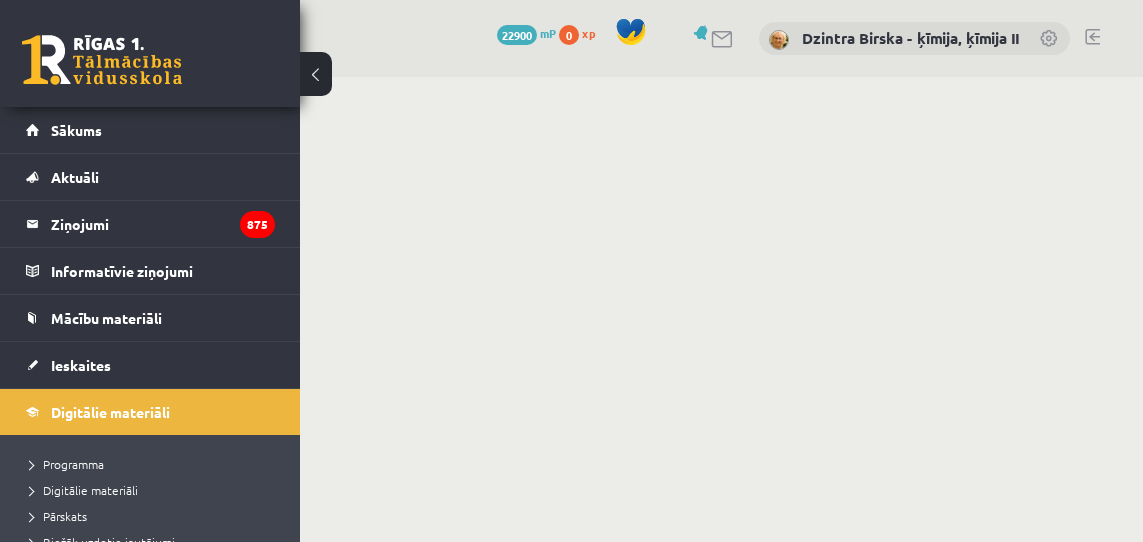 scroll, scrollTop: 0, scrollLeft: 0, axis: both 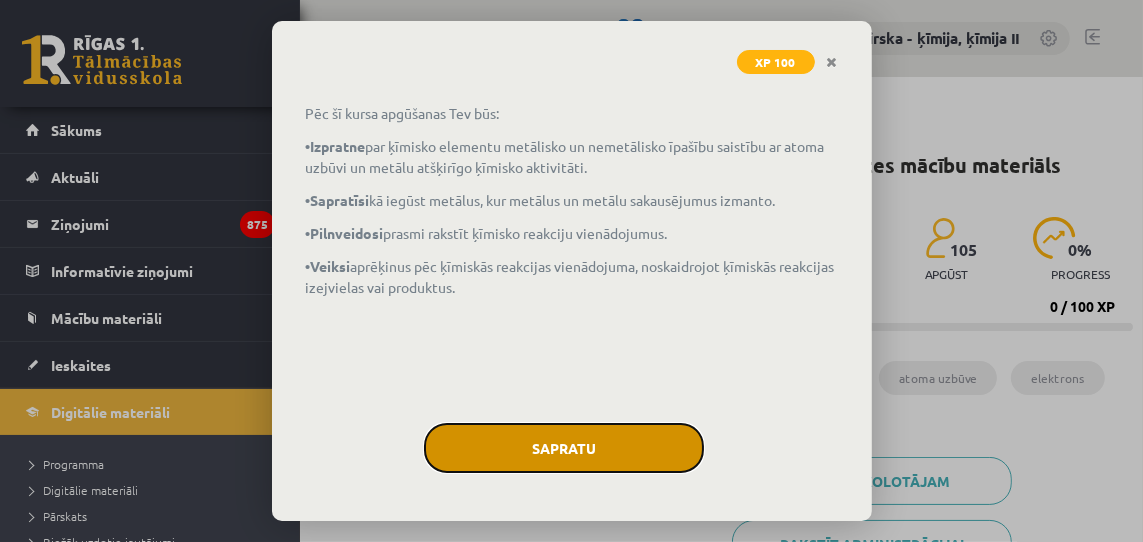 click on "Sapratu" 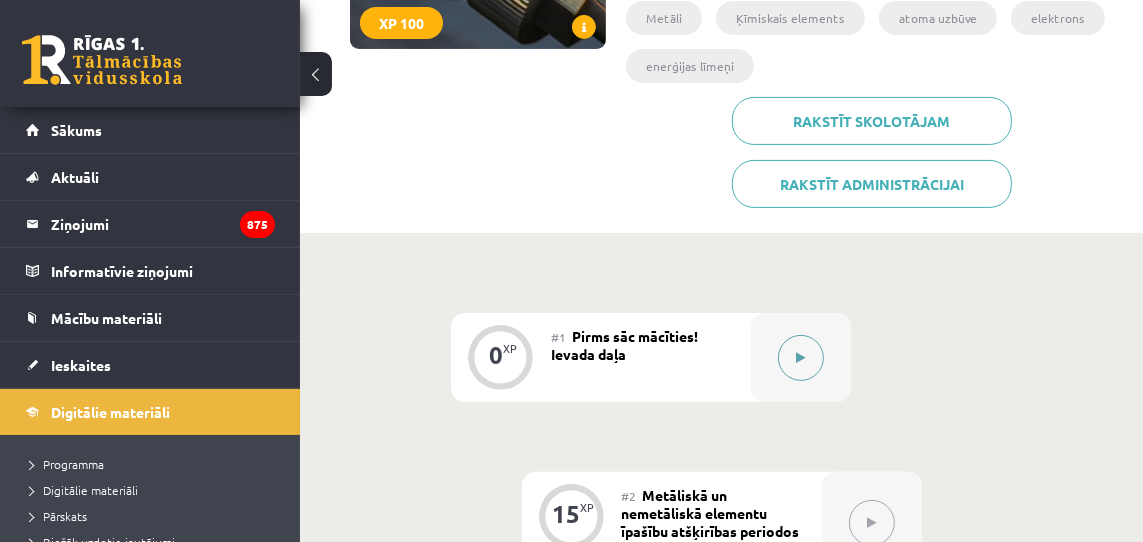 scroll, scrollTop: 349, scrollLeft: 0, axis: vertical 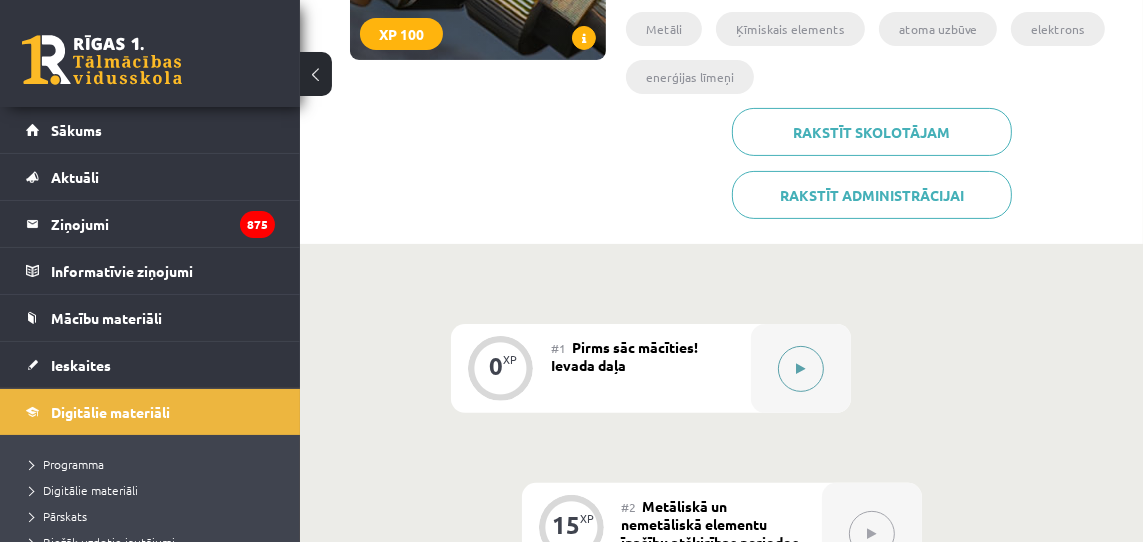 click 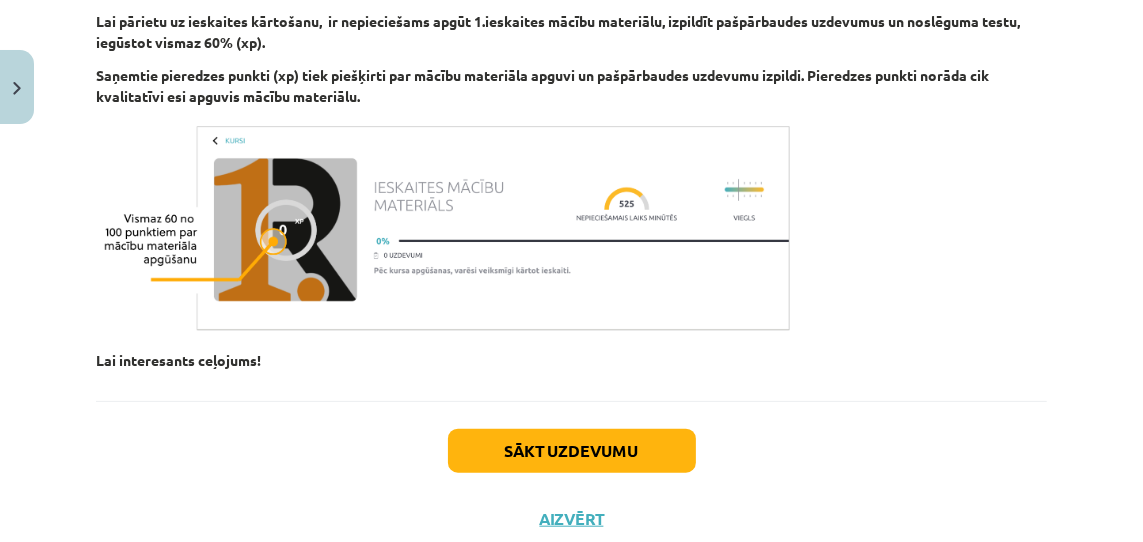 scroll, scrollTop: 1391, scrollLeft: 0, axis: vertical 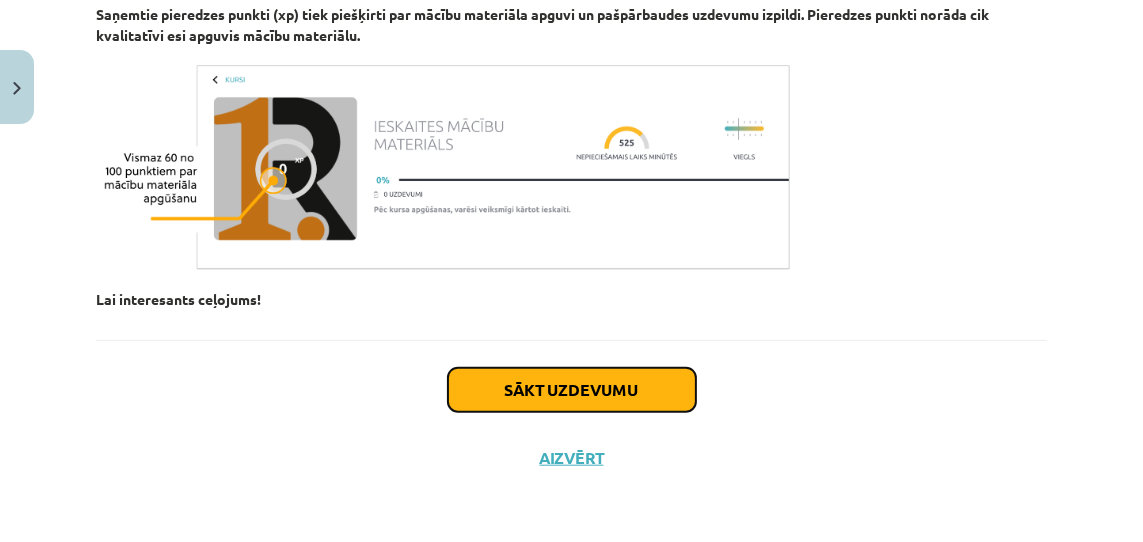 click on "Sākt uzdevumu" 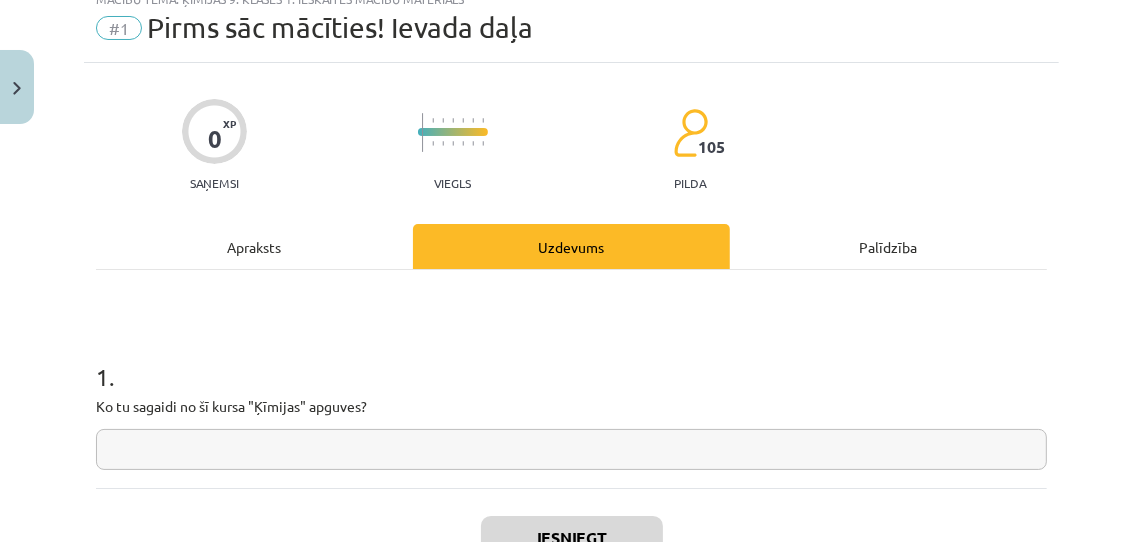 scroll, scrollTop: 50, scrollLeft: 0, axis: vertical 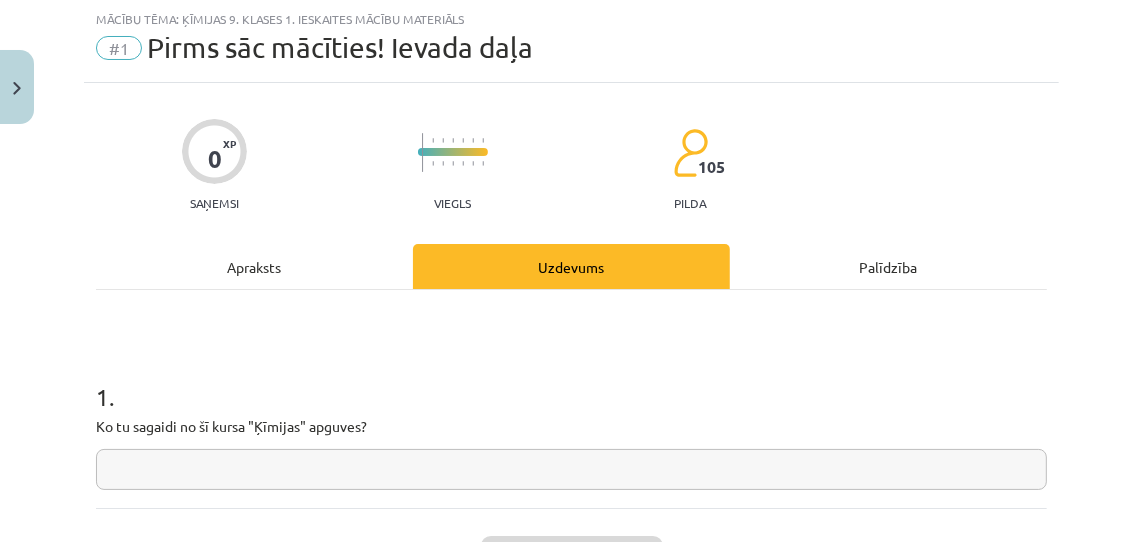 click 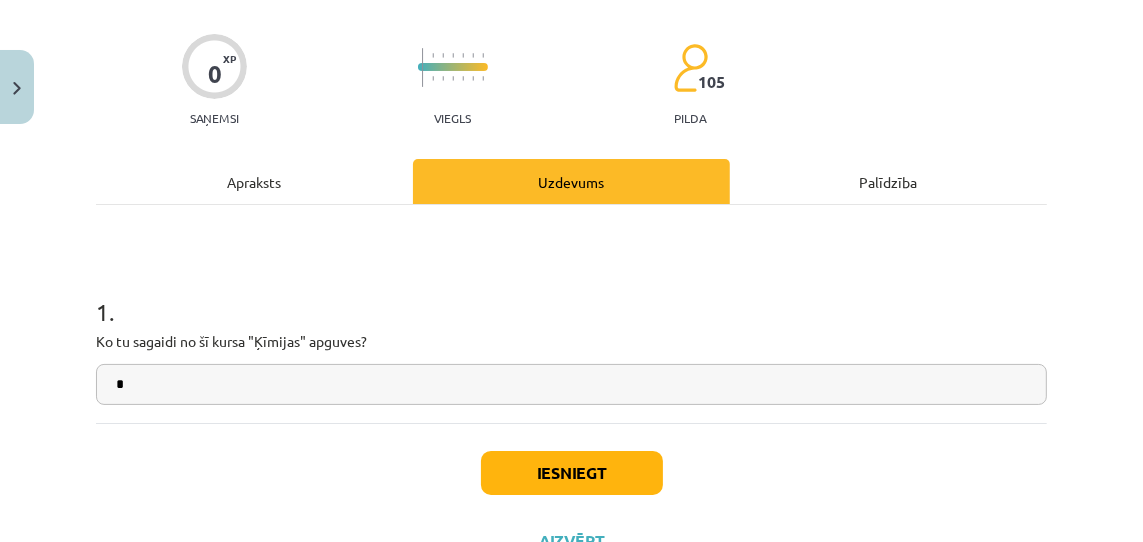 scroll, scrollTop: 218, scrollLeft: 0, axis: vertical 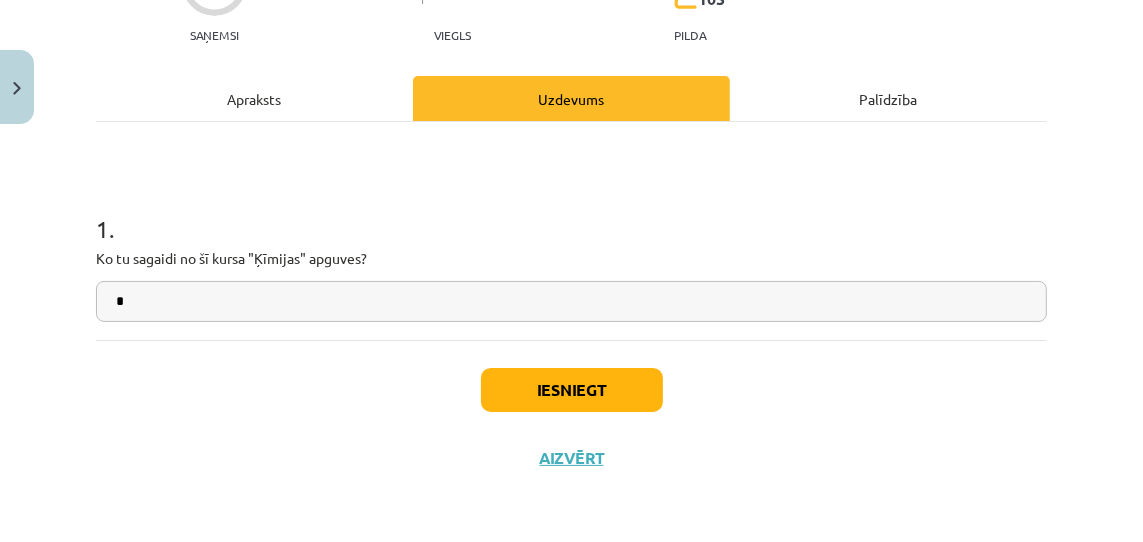 type on "*" 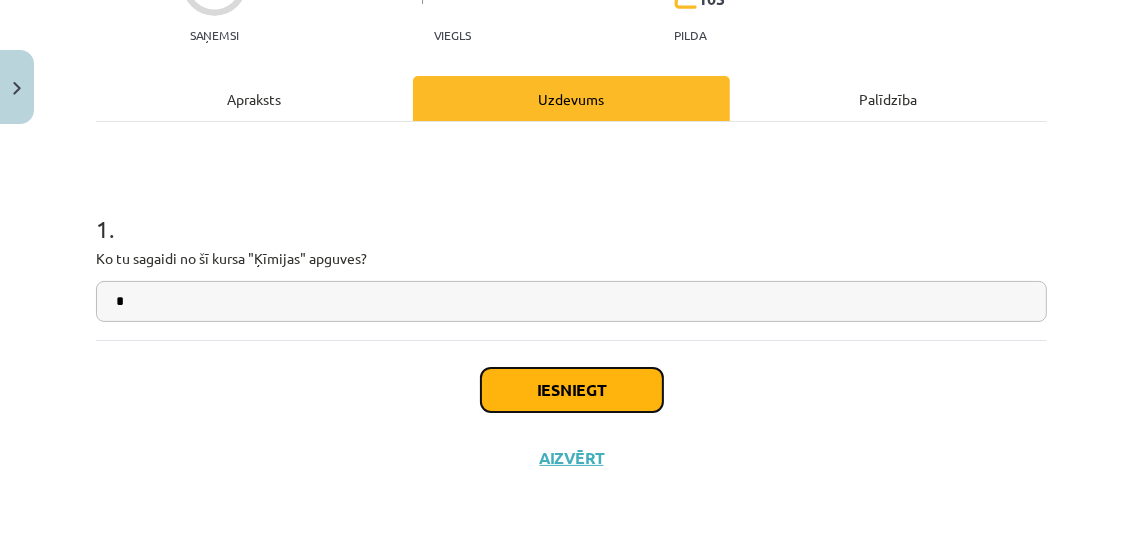 click on "Iesniegt" 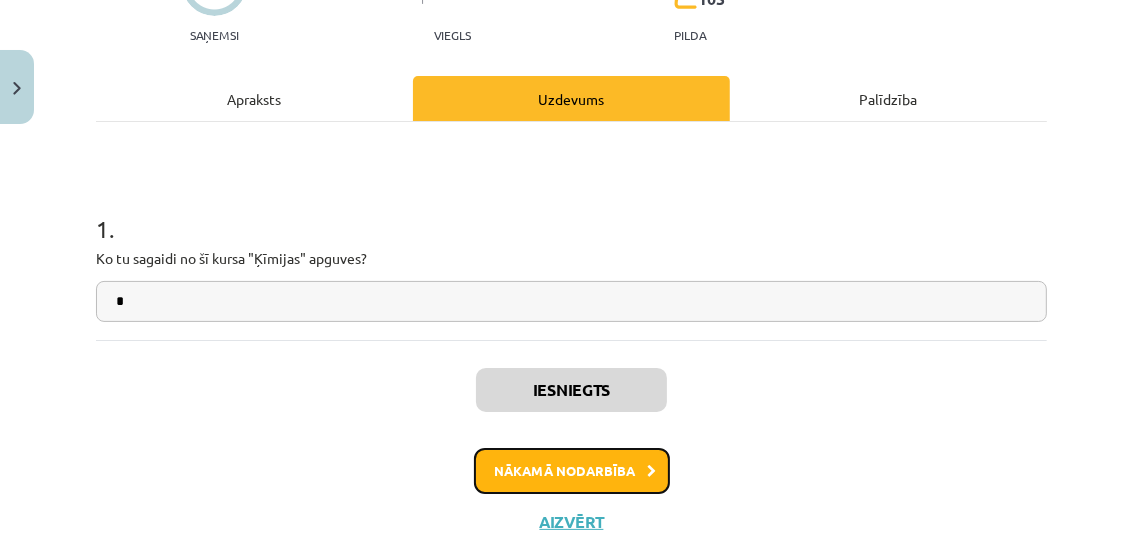click on "Nākamā nodarbība" 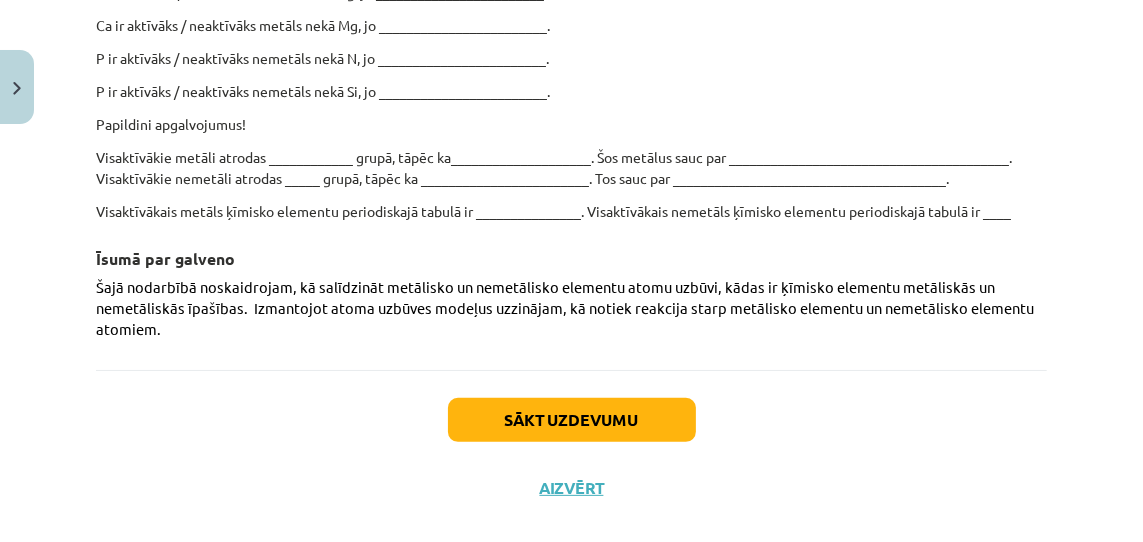 scroll, scrollTop: 6144, scrollLeft: 0, axis: vertical 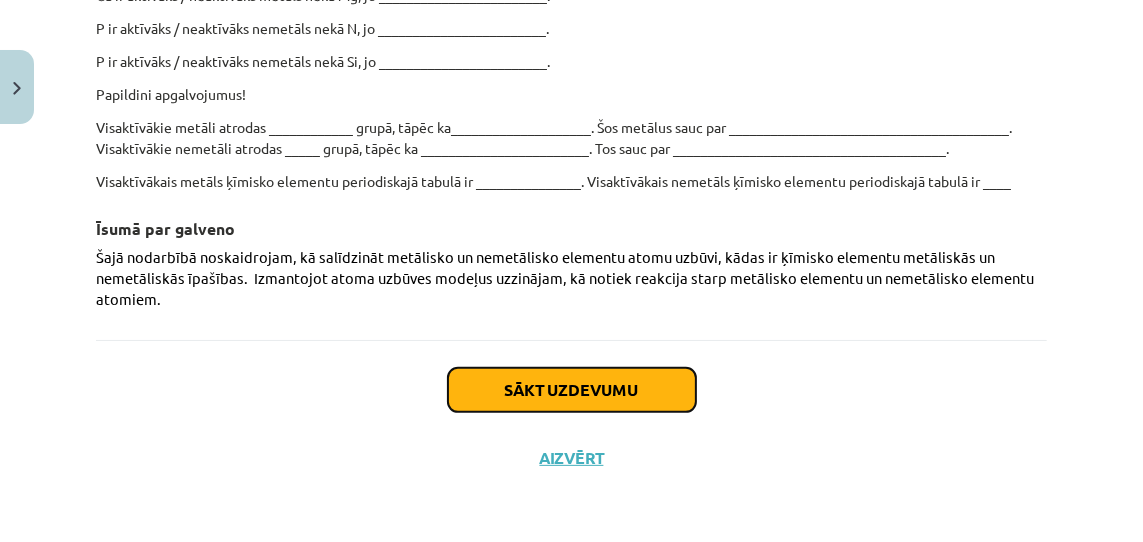 click on "Sākt uzdevumu" 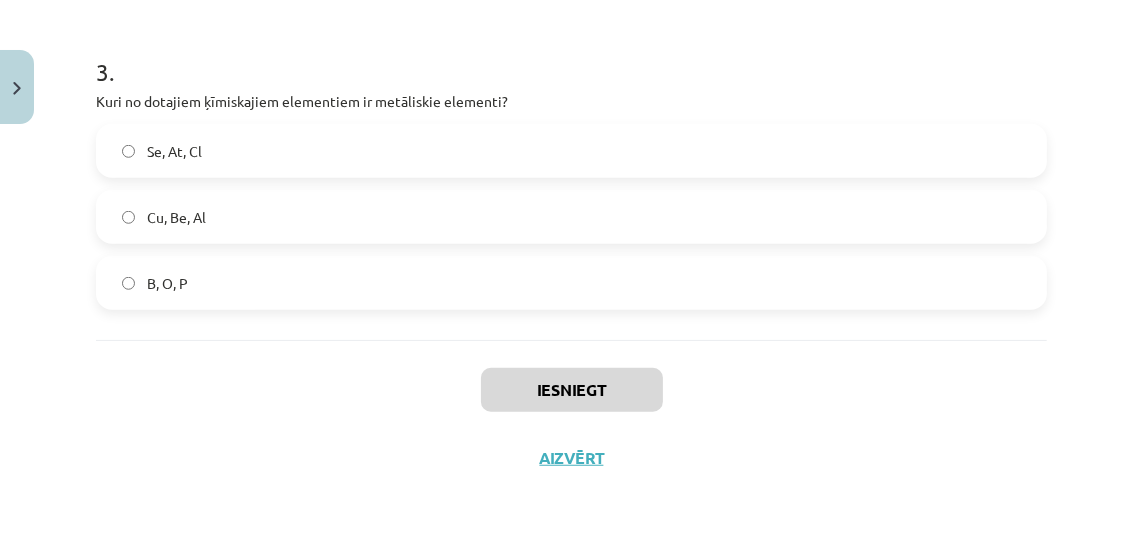 scroll, scrollTop: 1057, scrollLeft: 0, axis: vertical 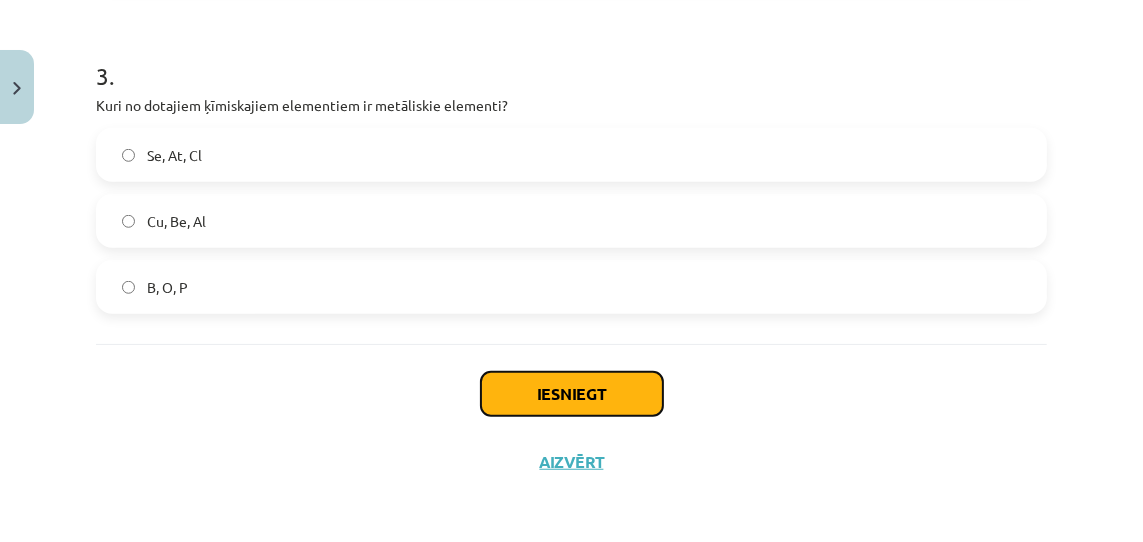 click on "Iesniegt" 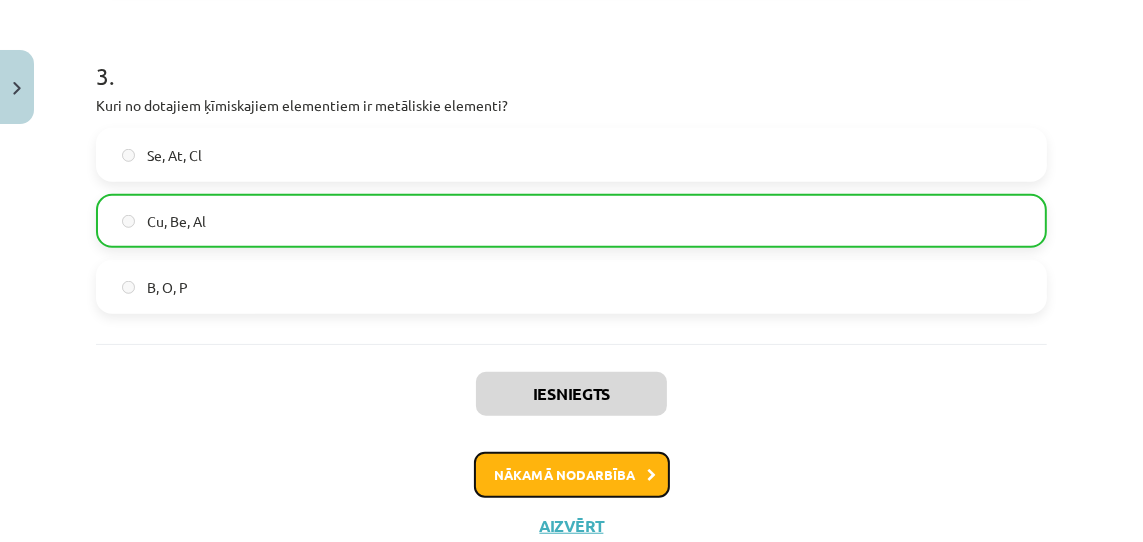 click on "Nākamā nodarbība" 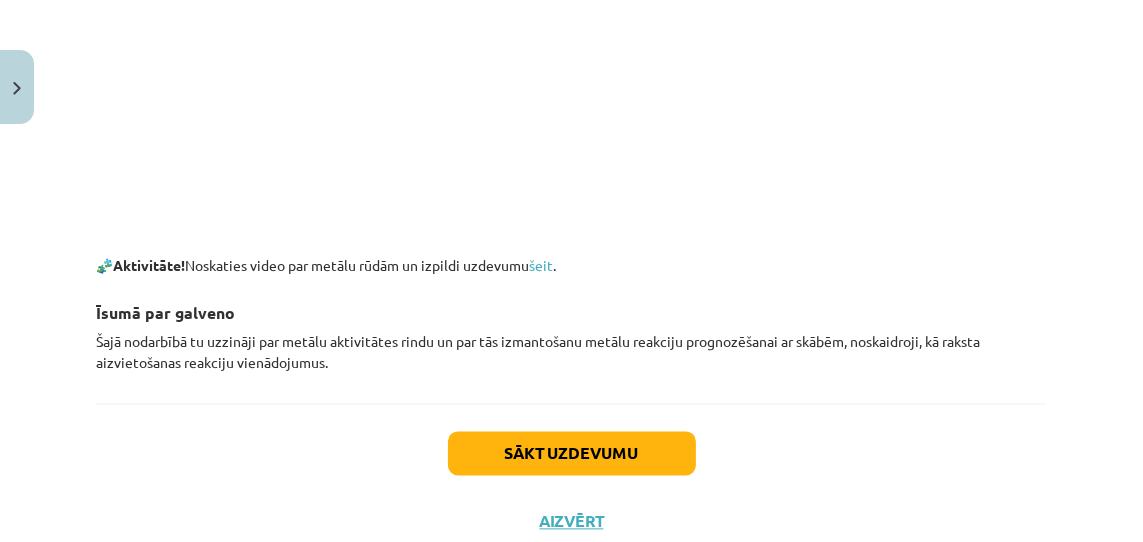 scroll, scrollTop: 3052, scrollLeft: 0, axis: vertical 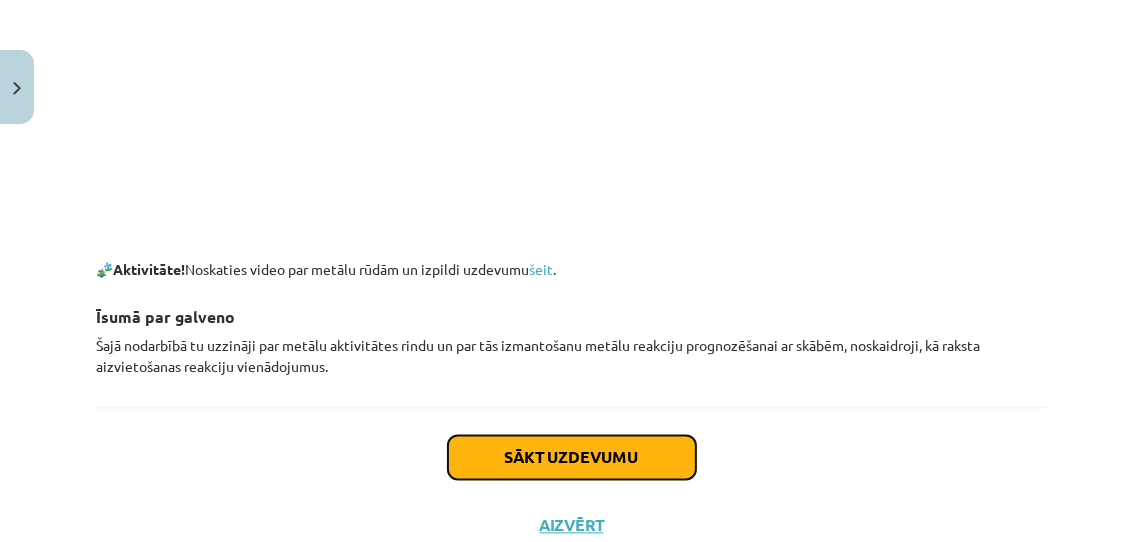 click on "Sākt uzdevumu" 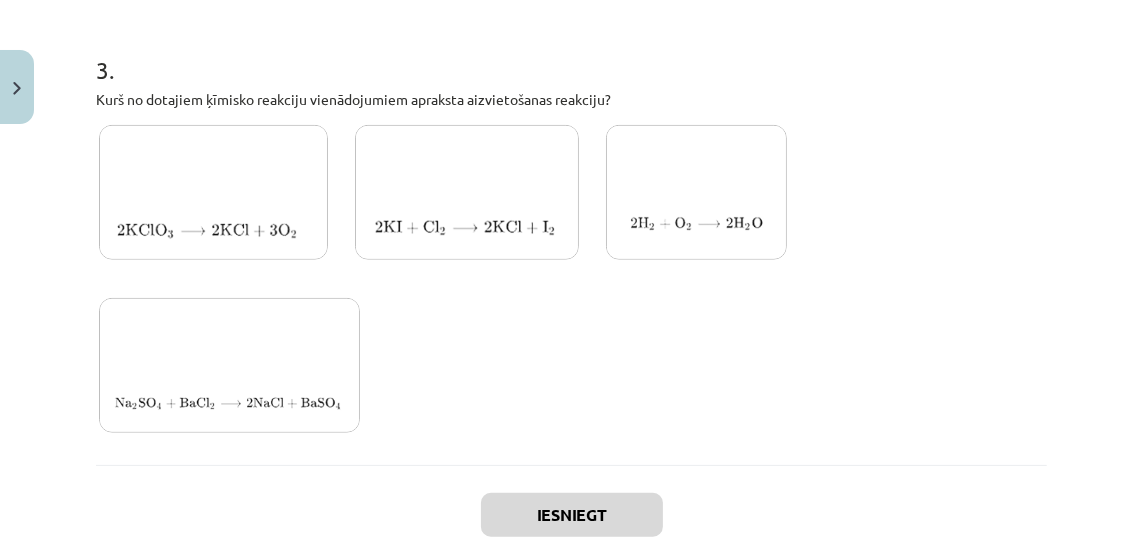 scroll, scrollTop: 1129, scrollLeft: 0, axis: vertical 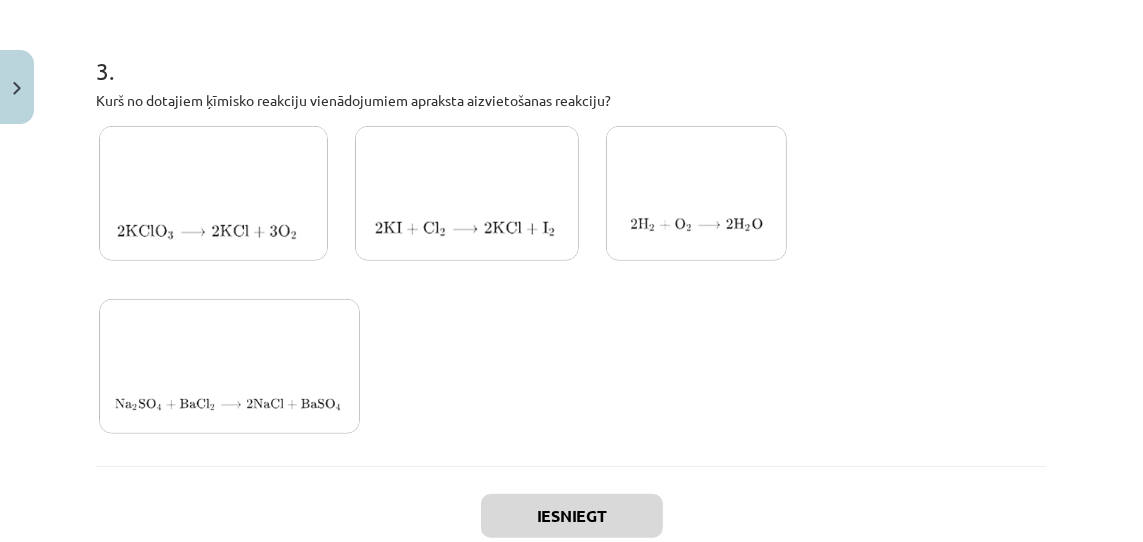 click 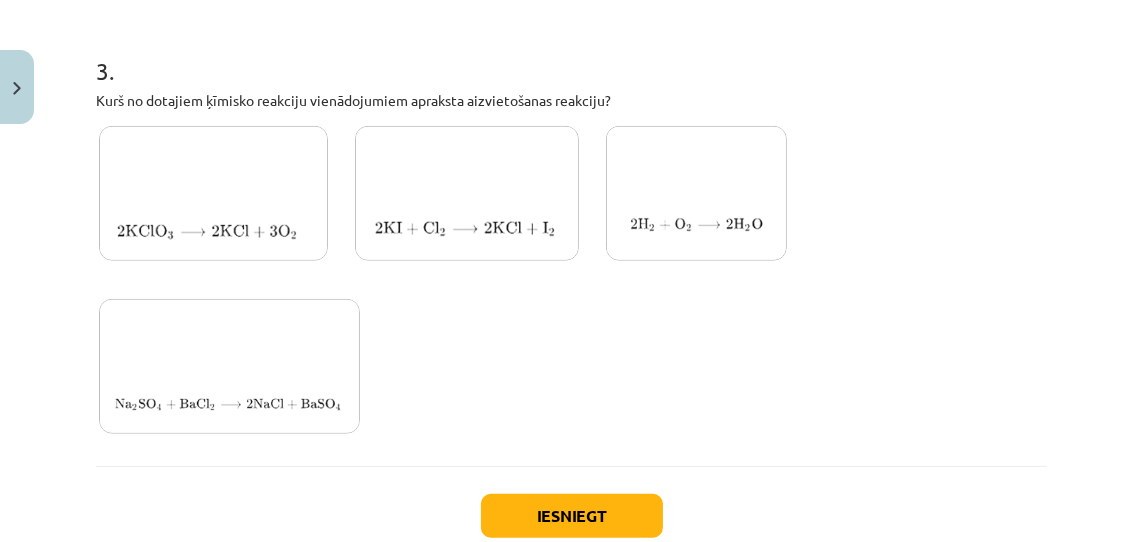 scroll, scrollTop: 1256, scrollLeft: 0, axis: vertical 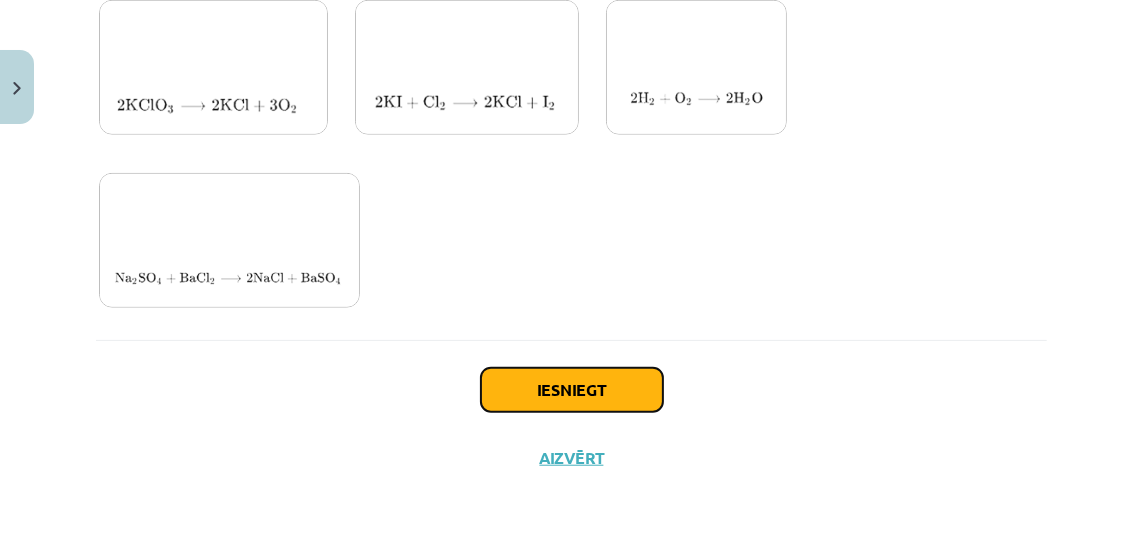 click on "Iesniegt" 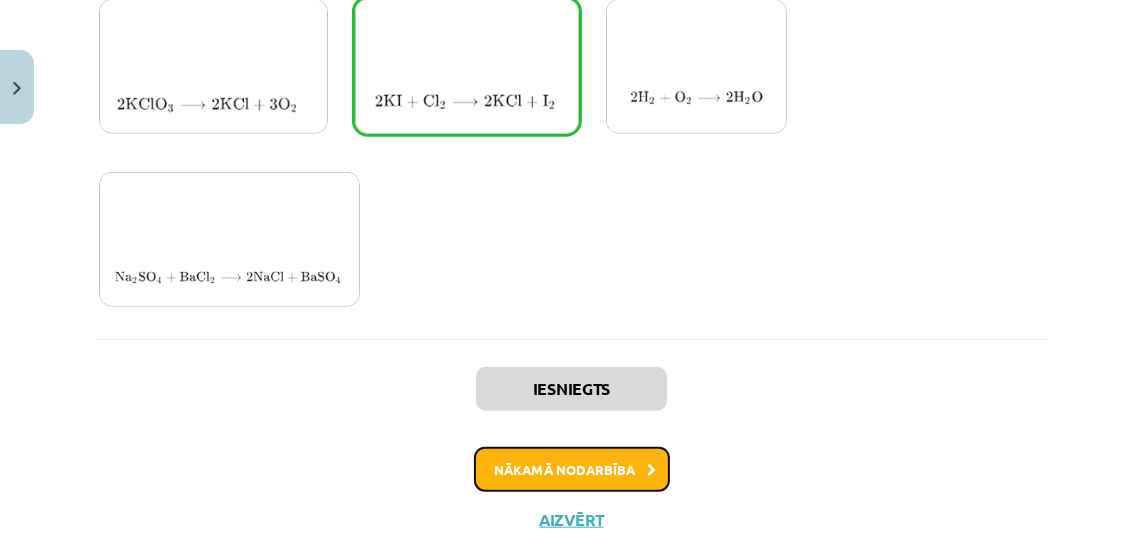 click on "Nākamā nodarbība" 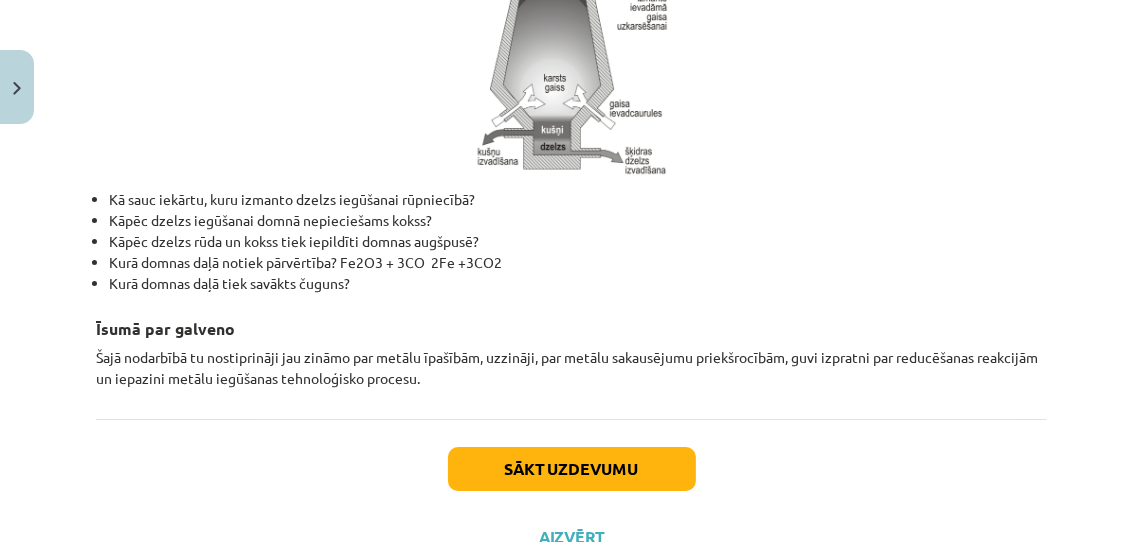 scroll, scrollTop: 4948, scrollLeft: 0, axis: vertical 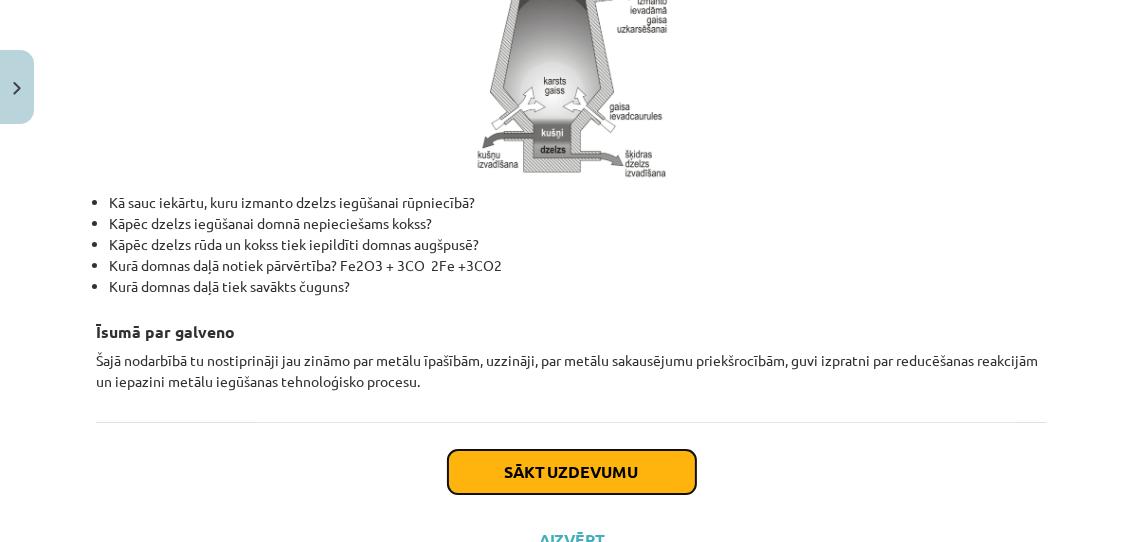 click on "Sākt uzdevumu" 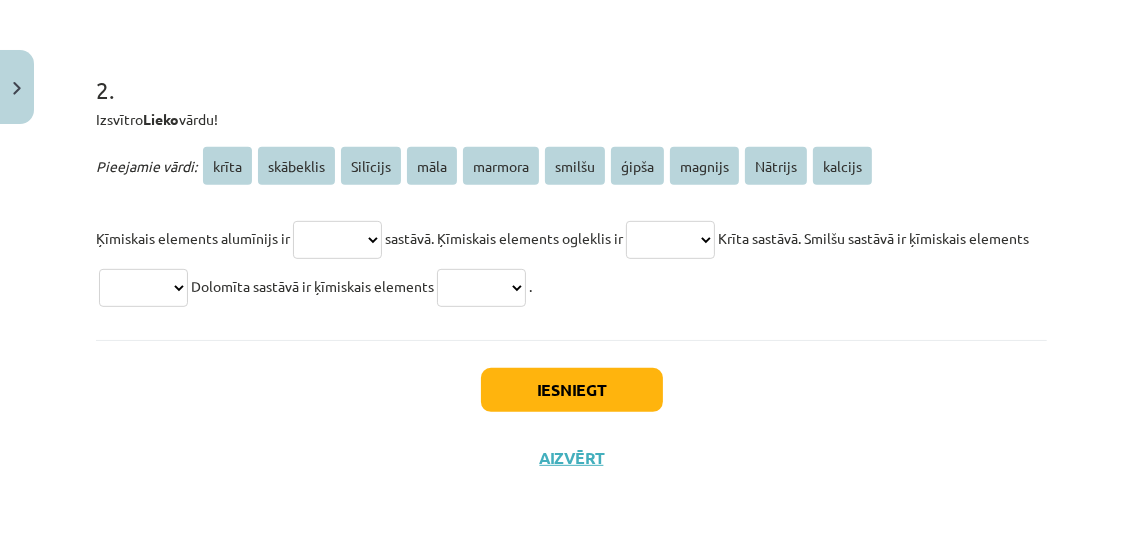 scroll, scrollTop: 577, scrollLeft: 0, axis: vertical 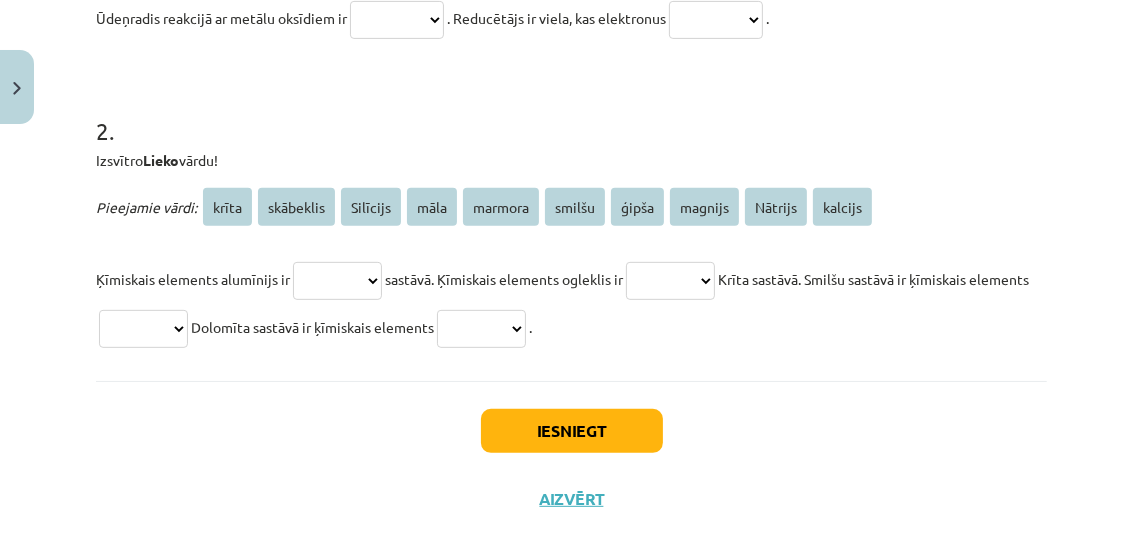 click on "***** ********* ******** **** ******* ****** ***** ******* ******* *******" 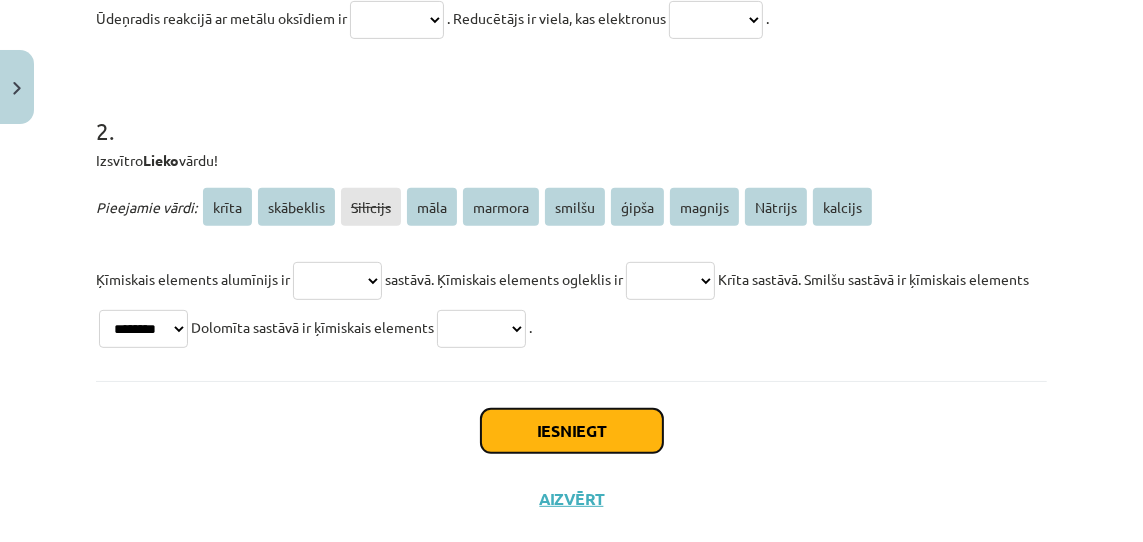 click on "Iesniegt" 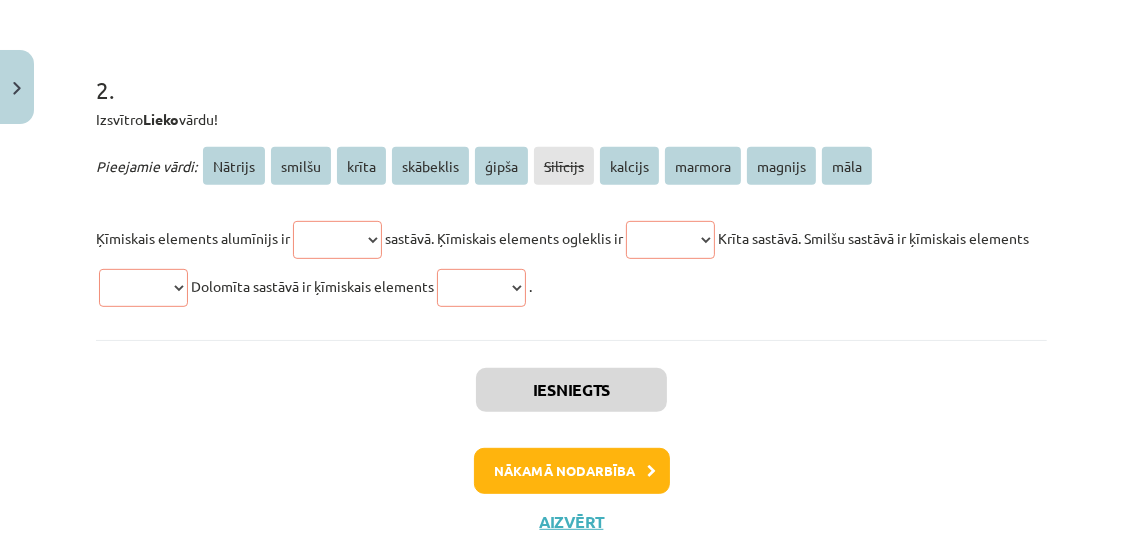 scroll, scrollTop: 617, scrollLeft: 0, axis: vertical 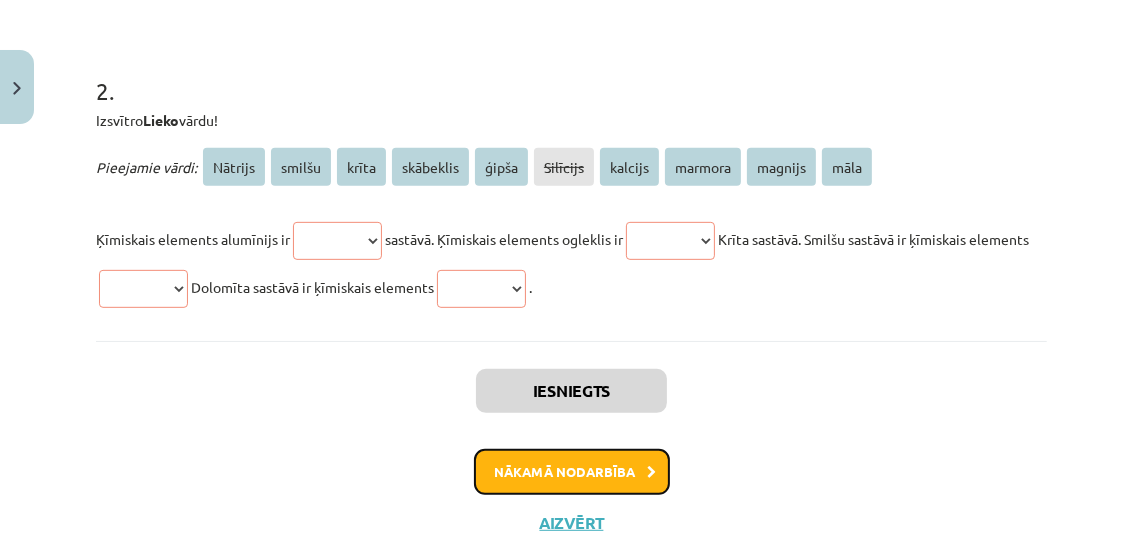 click on "Nākamā nodarbība" 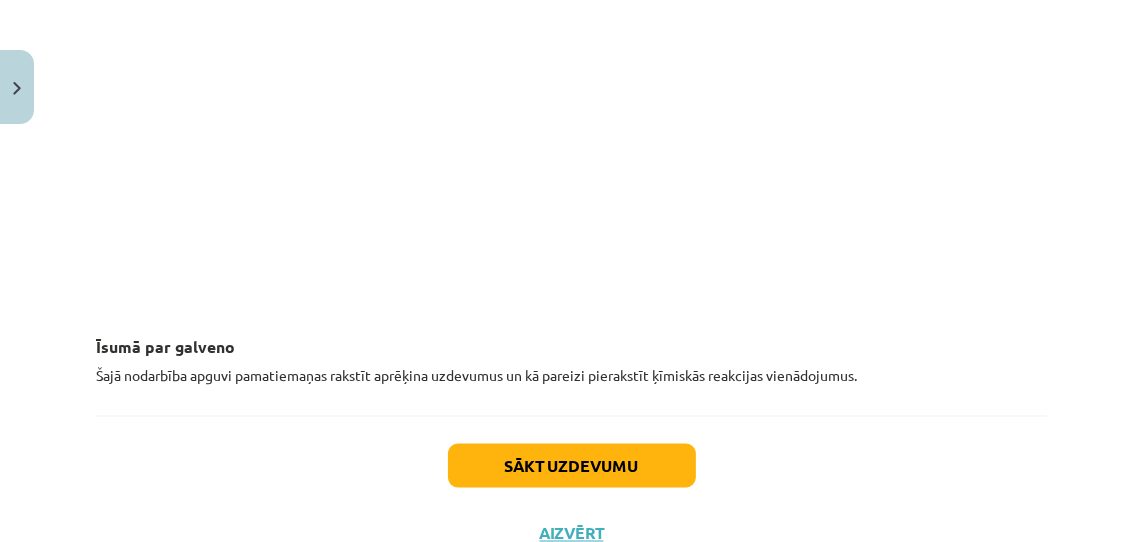 scroll, scrollTop: 2420, scrollLeft: 0, axis: vertical 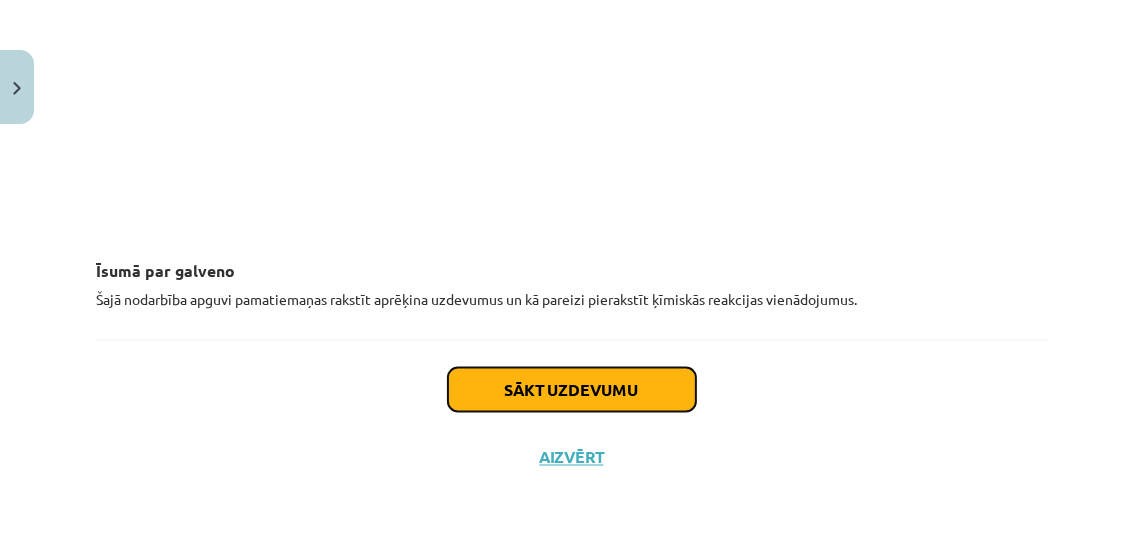 click on "Sākt uzdevumu" 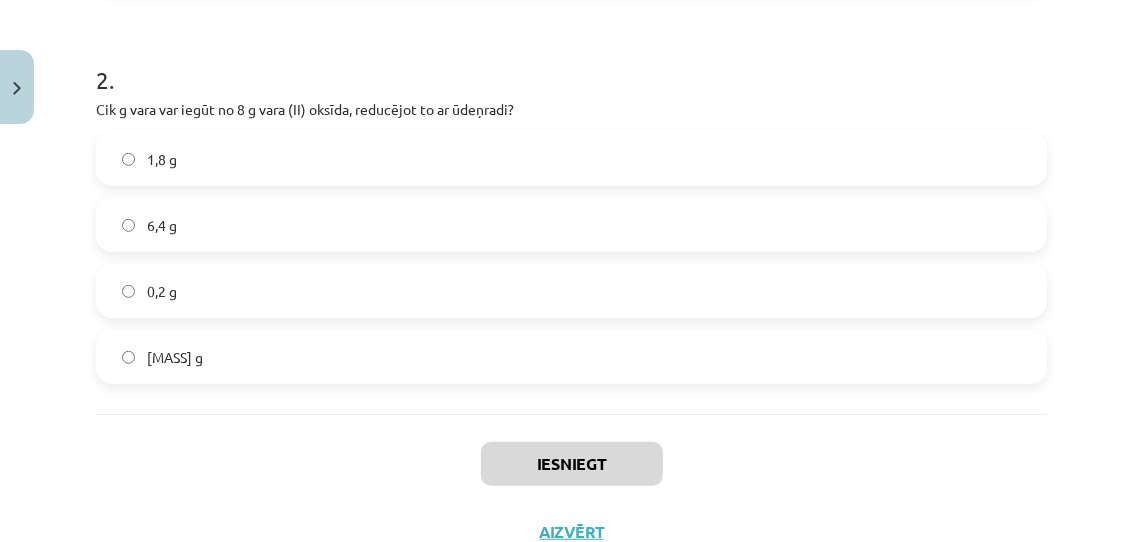 scroll, scrollTop: 834, scrollLeft: 0, axis: vertical 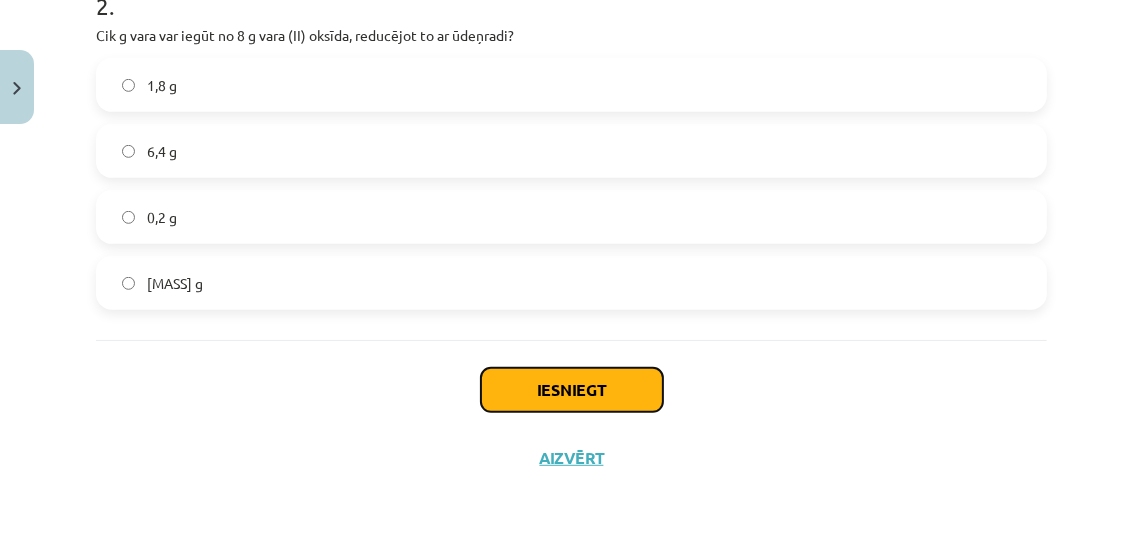 click on "Iesniegt" 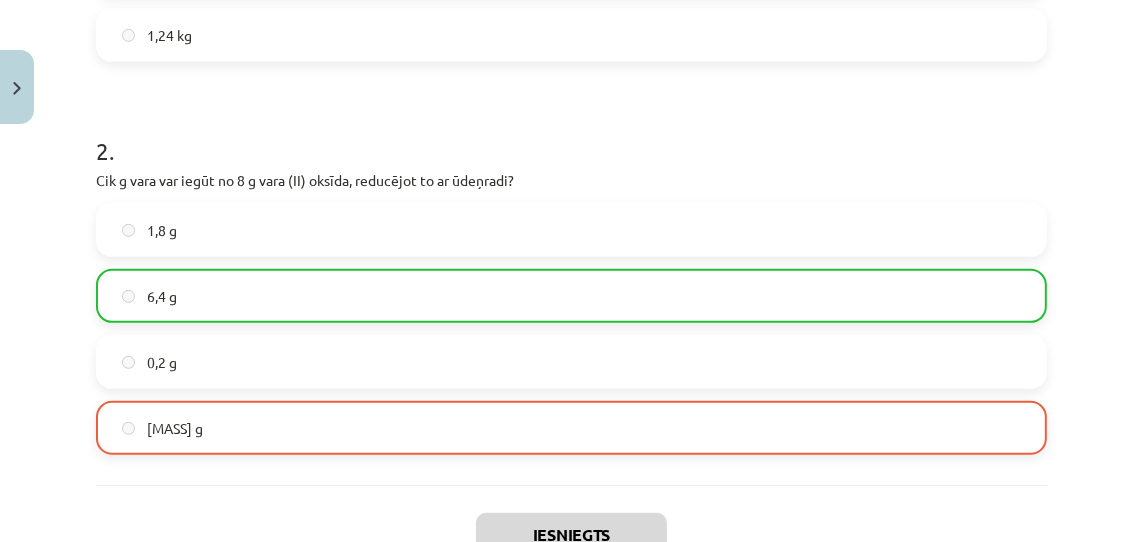 scroll, scrollTop: 897, scrollLeft: 0, axis: vertical 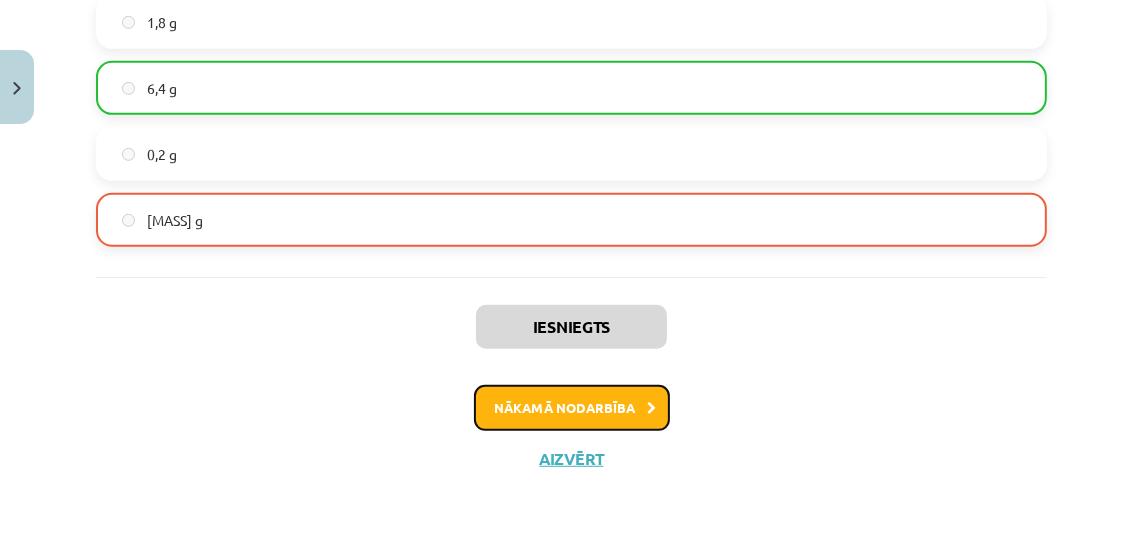 click on "Nākamā nodarbība" 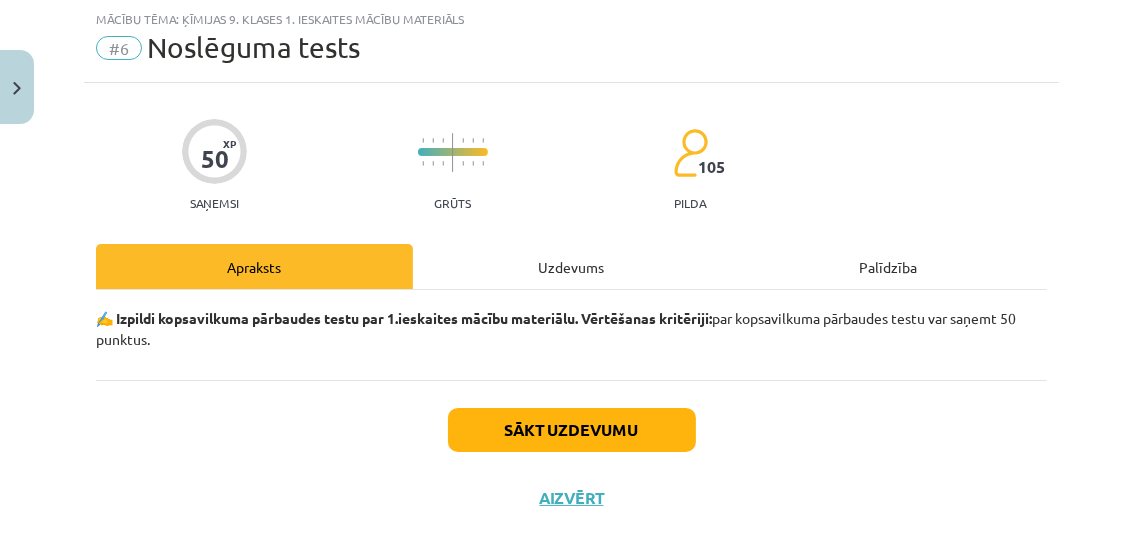 scroll, scrollTop: 53, scrollLeft: 0, axis: vertical 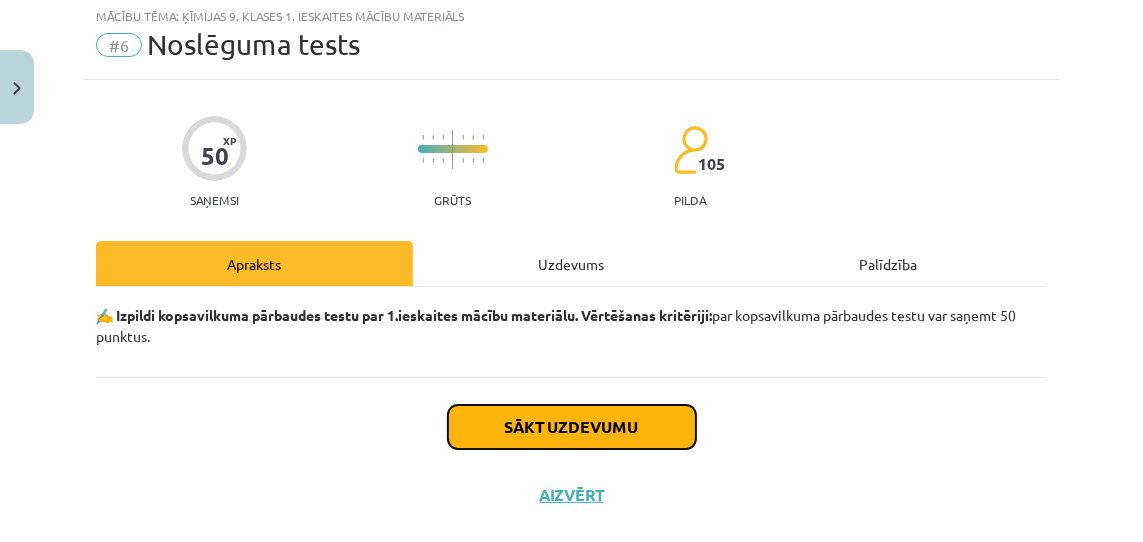 click on "Sākt uzdevumu" 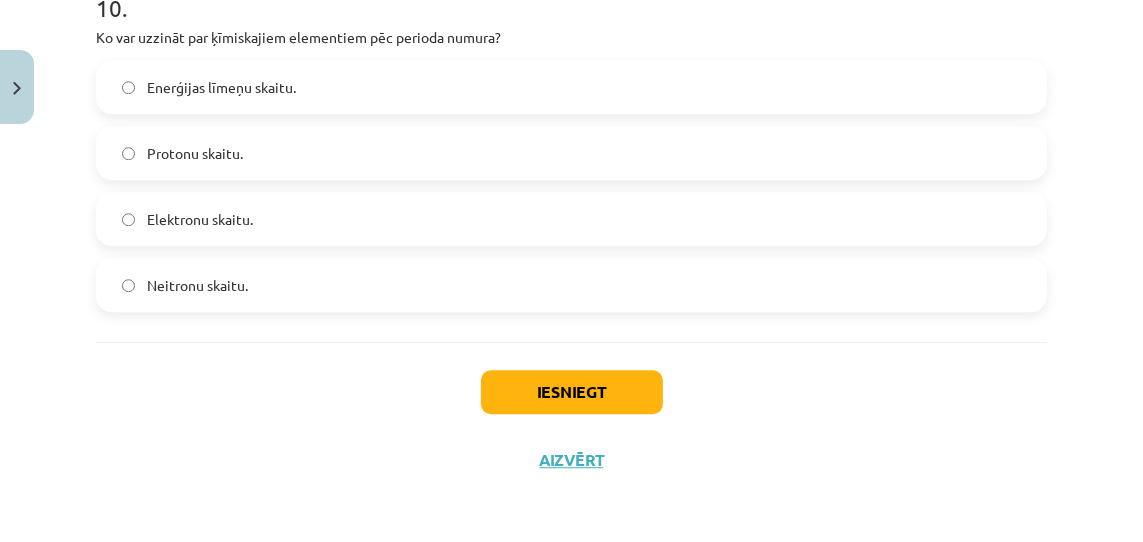 scroll, scrollTop: 3978, scrollLeft: 0, axis: vertical 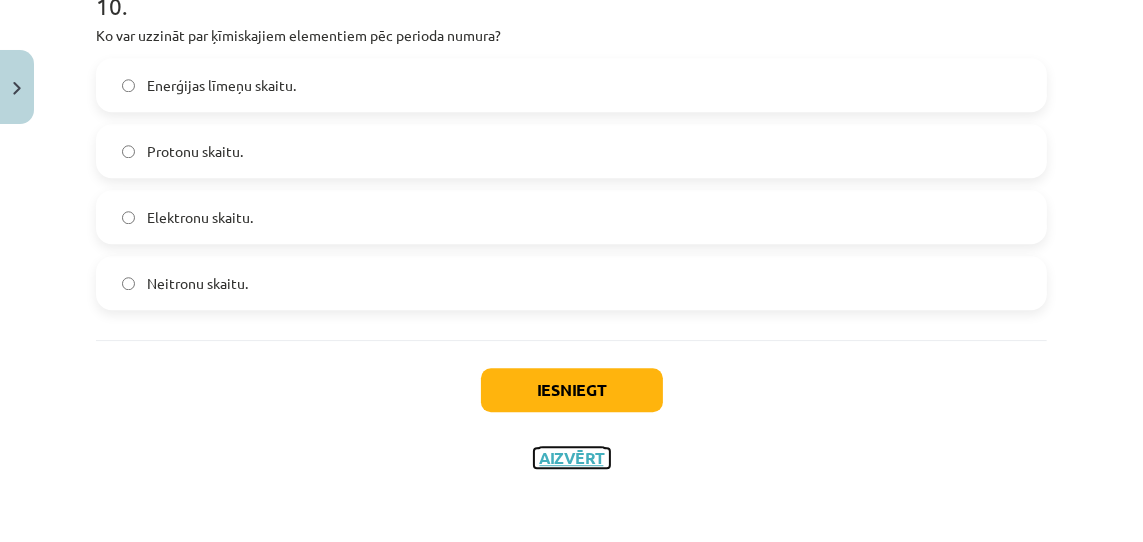 click on "Aizvērt" 